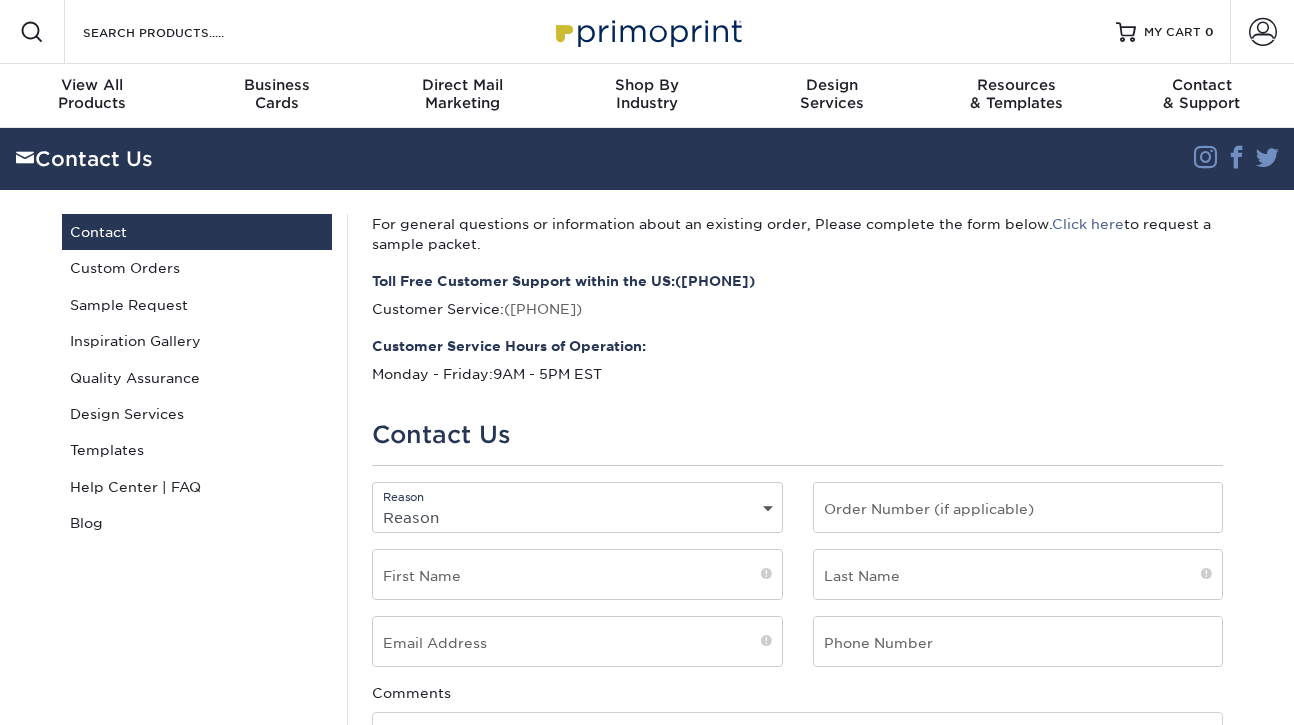 scroll, scrollTop: 0, scrollLeft: 0, axis: both 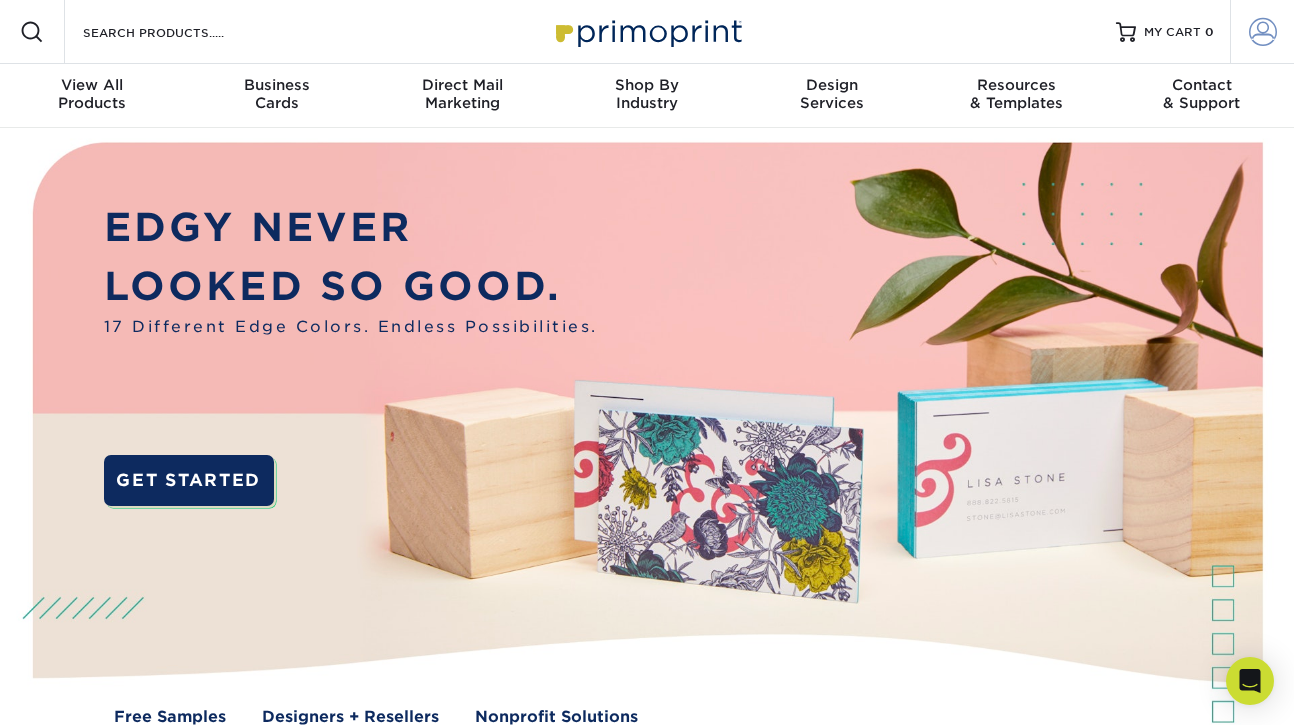 click at bounding box center [1263, 32] 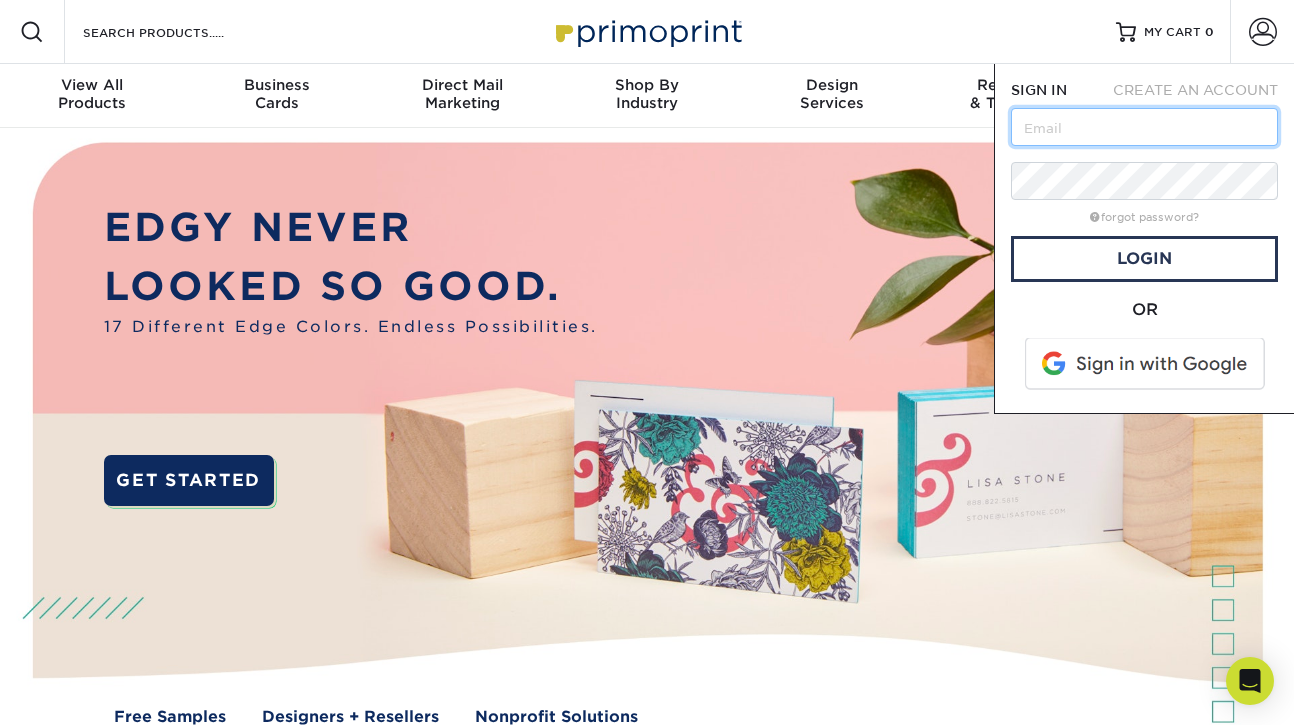 type on "j" 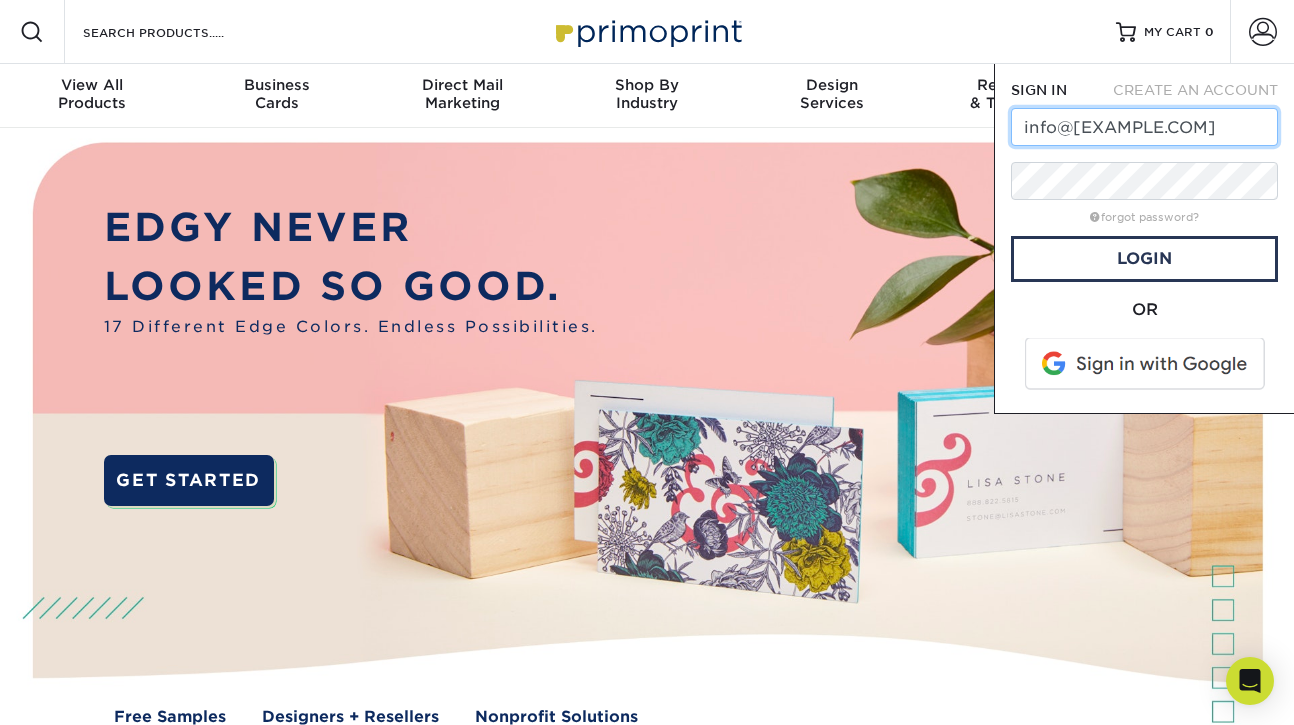 scroll, scrollTop: 0, scrollLeft: 51, axis: horizontal 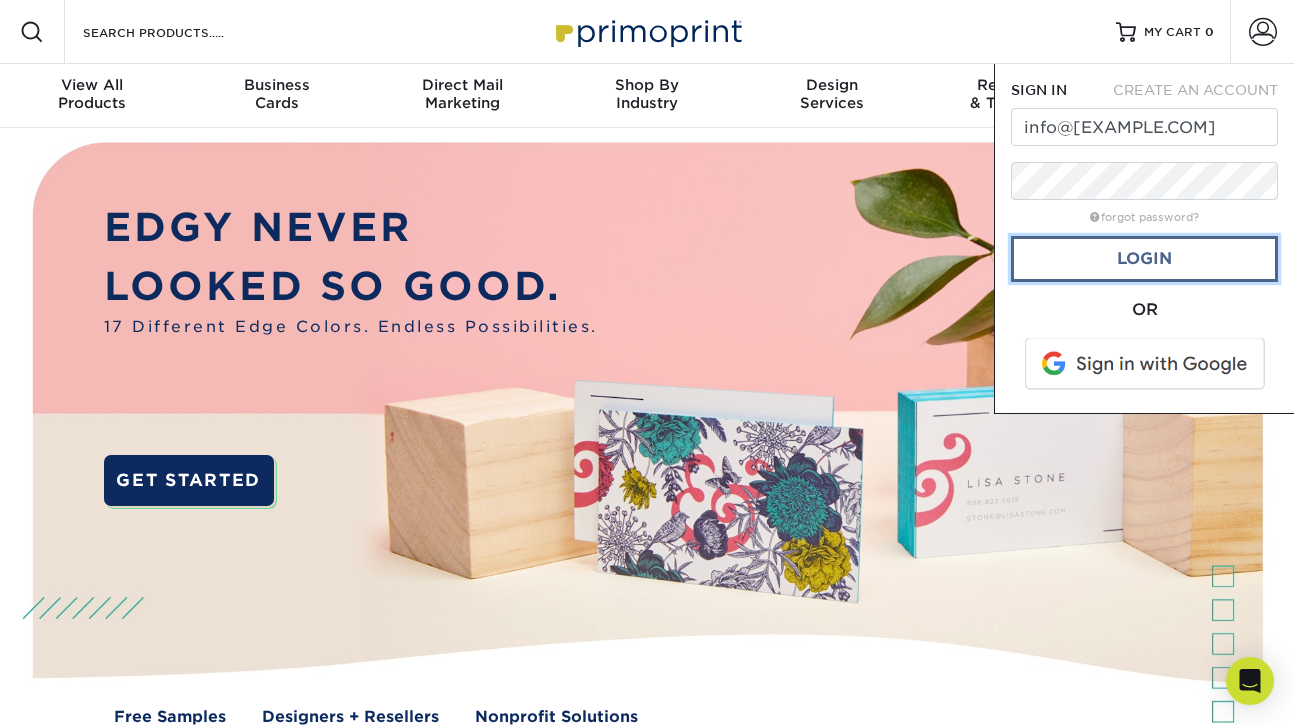click on "Login" at bounding box center [1144, 259] 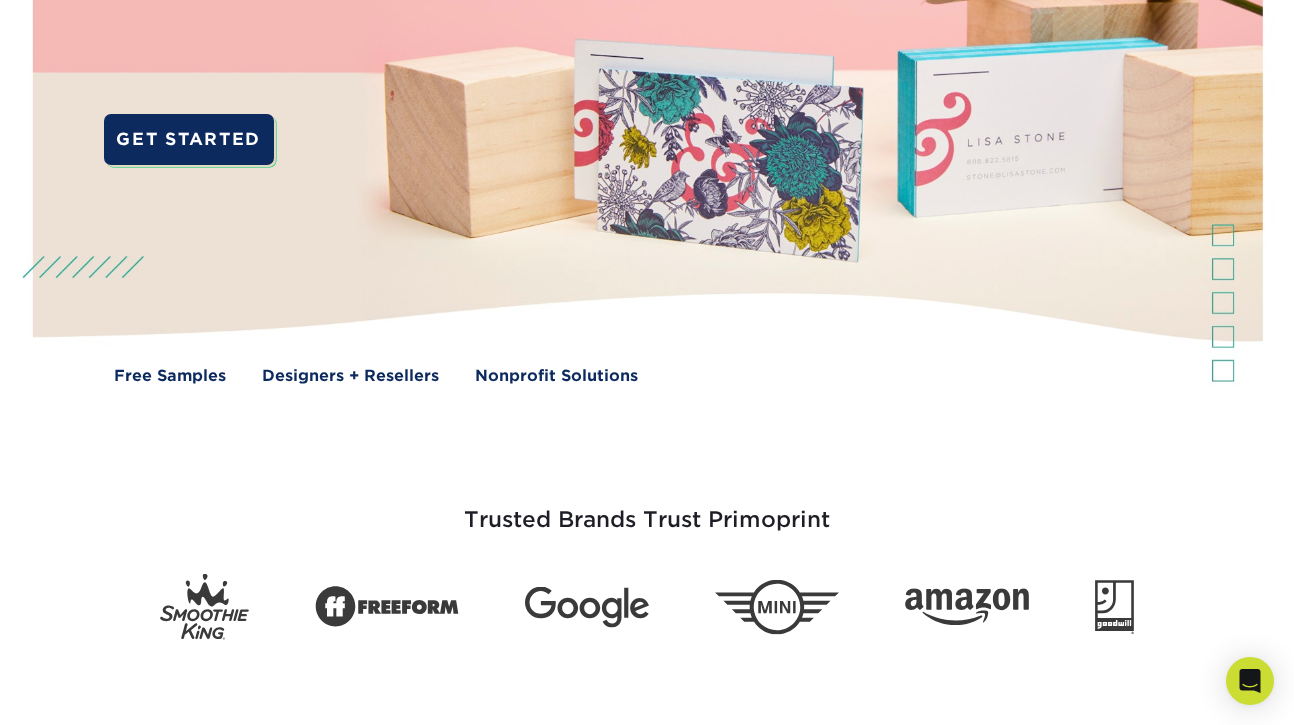 scroll, scrollTop: 0, scrollLeft: 0, axis: both 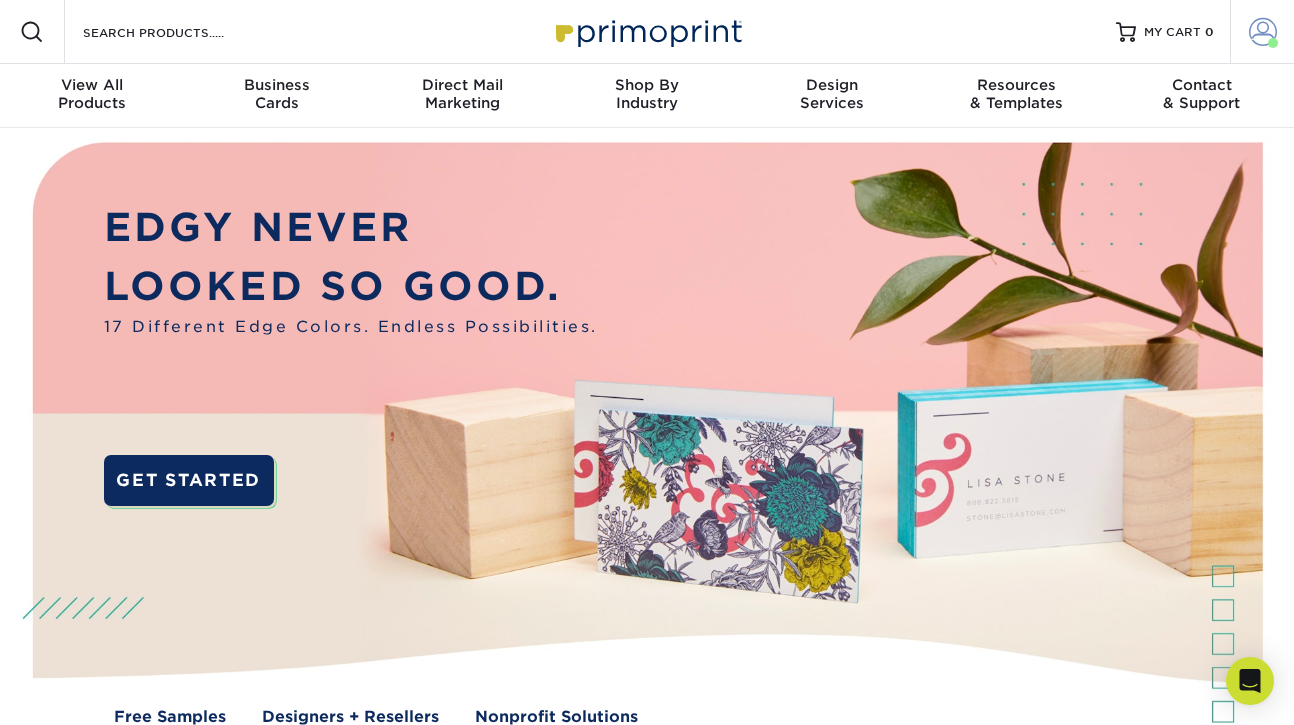 click at bounding box center [1263, 32] 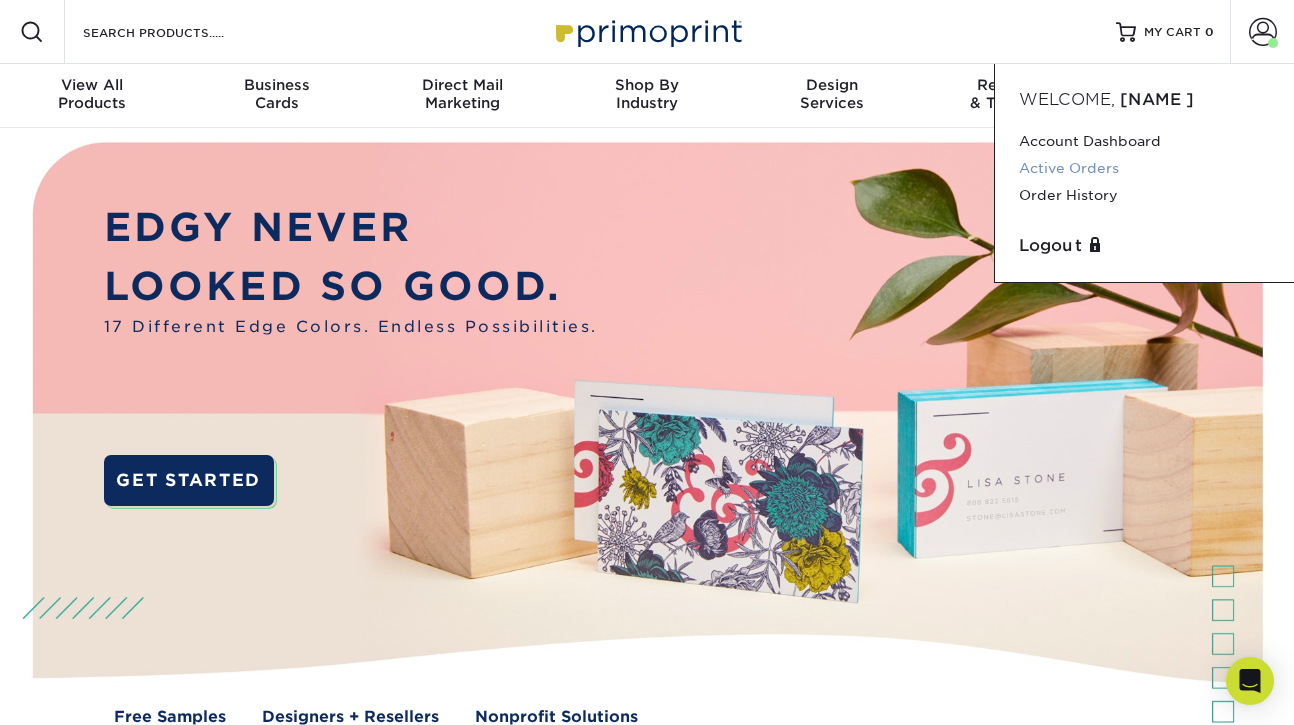 click on "Active Orders" at bounding box center [1144, 168] 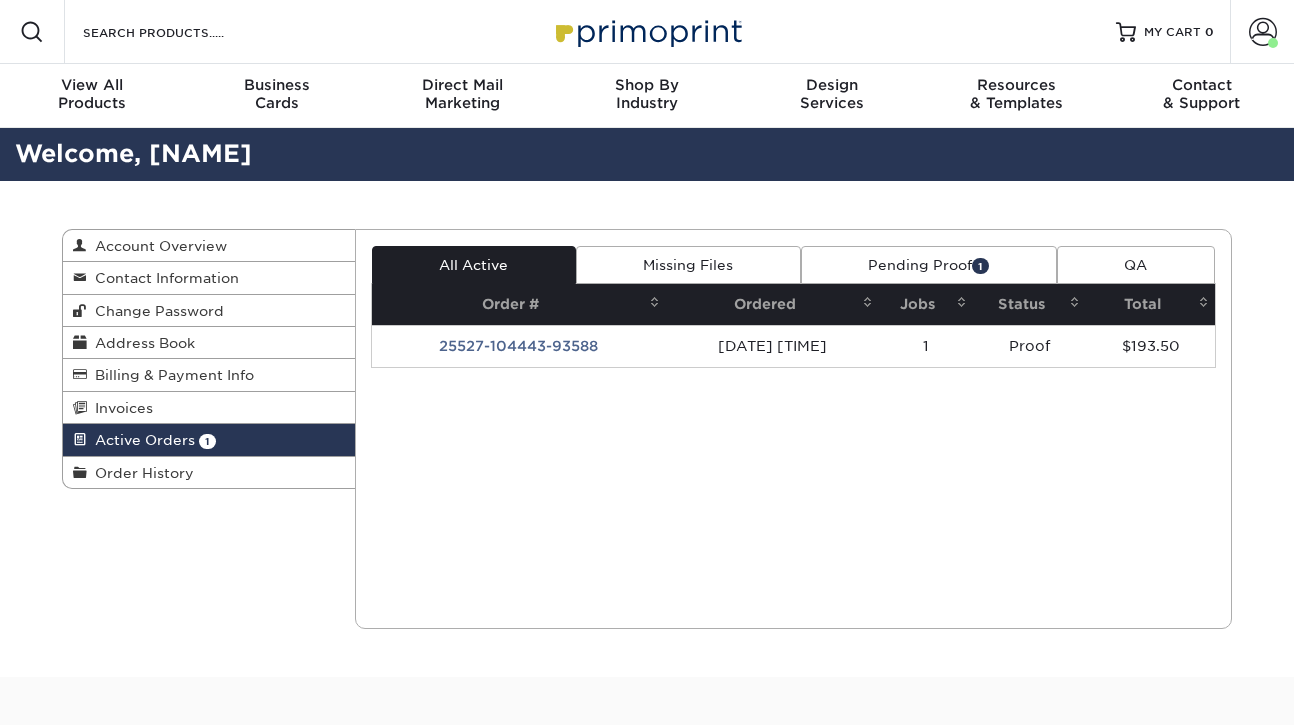 scroll, scrollTop: 0, scrollLeft: 0, axis: both 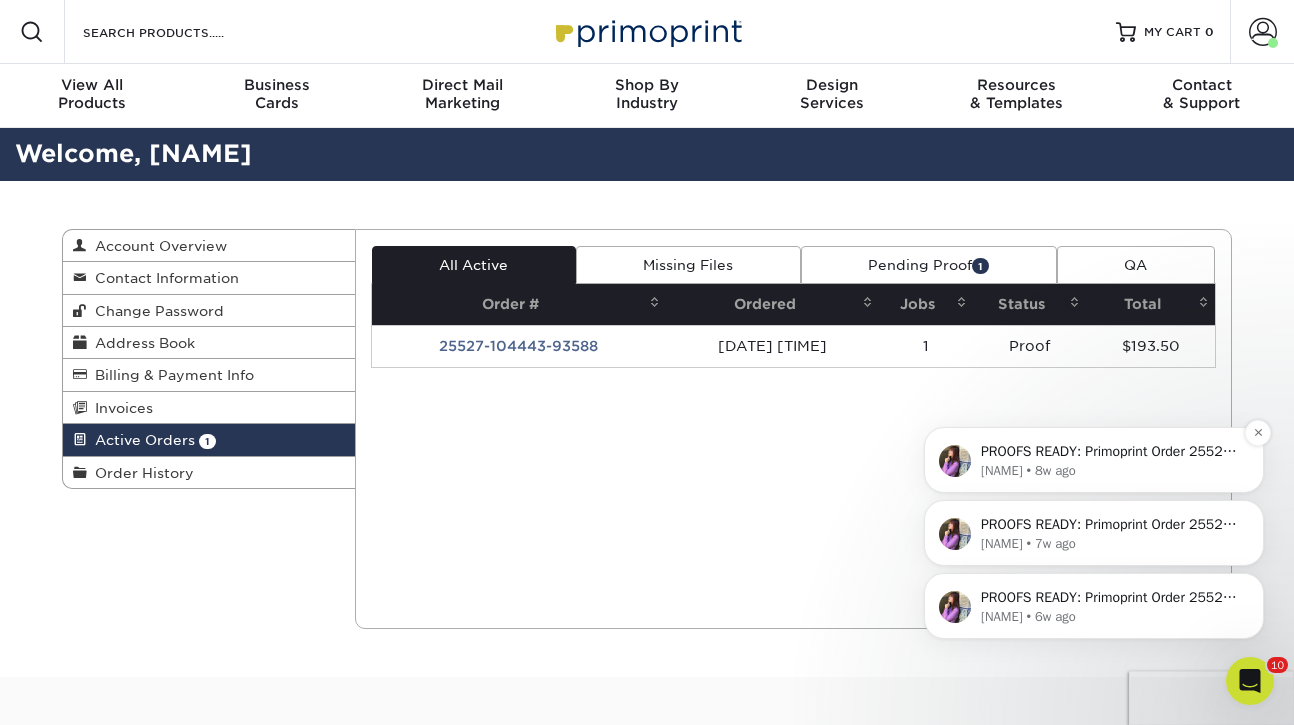click on "Erica • 8w ago" at bounding box center (1110, 471) 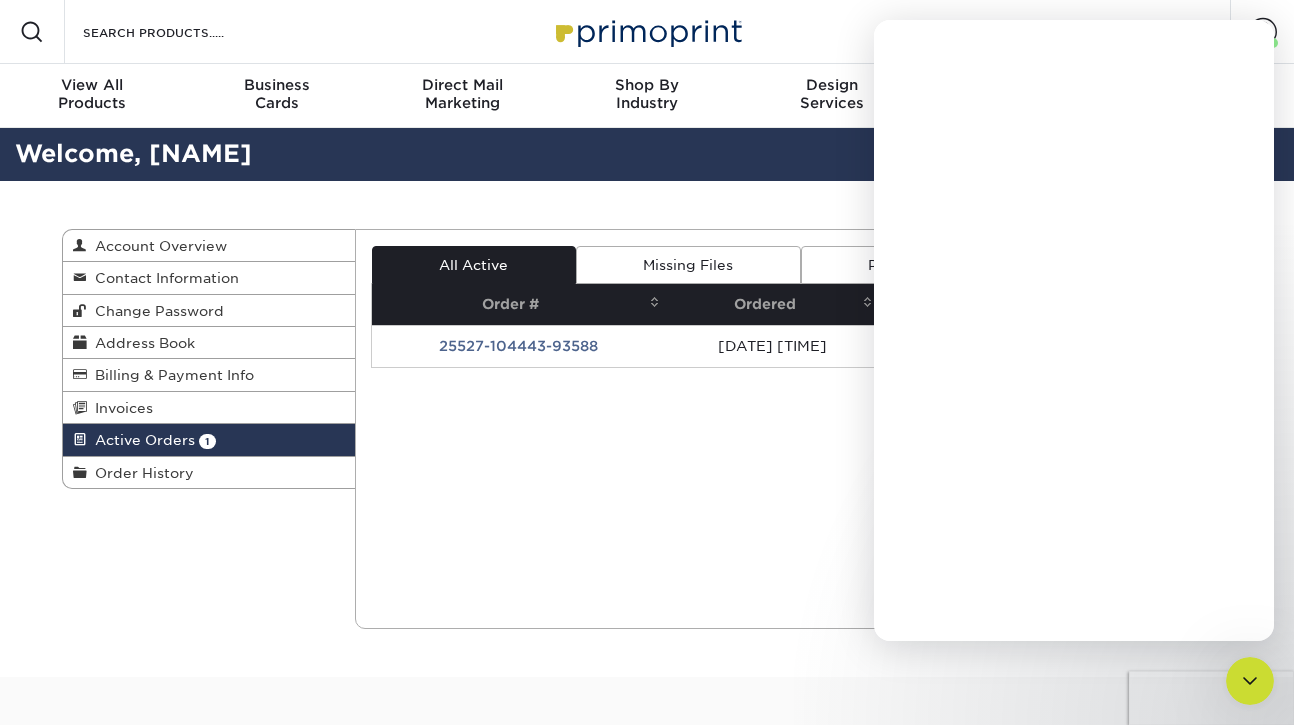 scroll, scrollTop: 0, scrollLeft: 0, axis: both 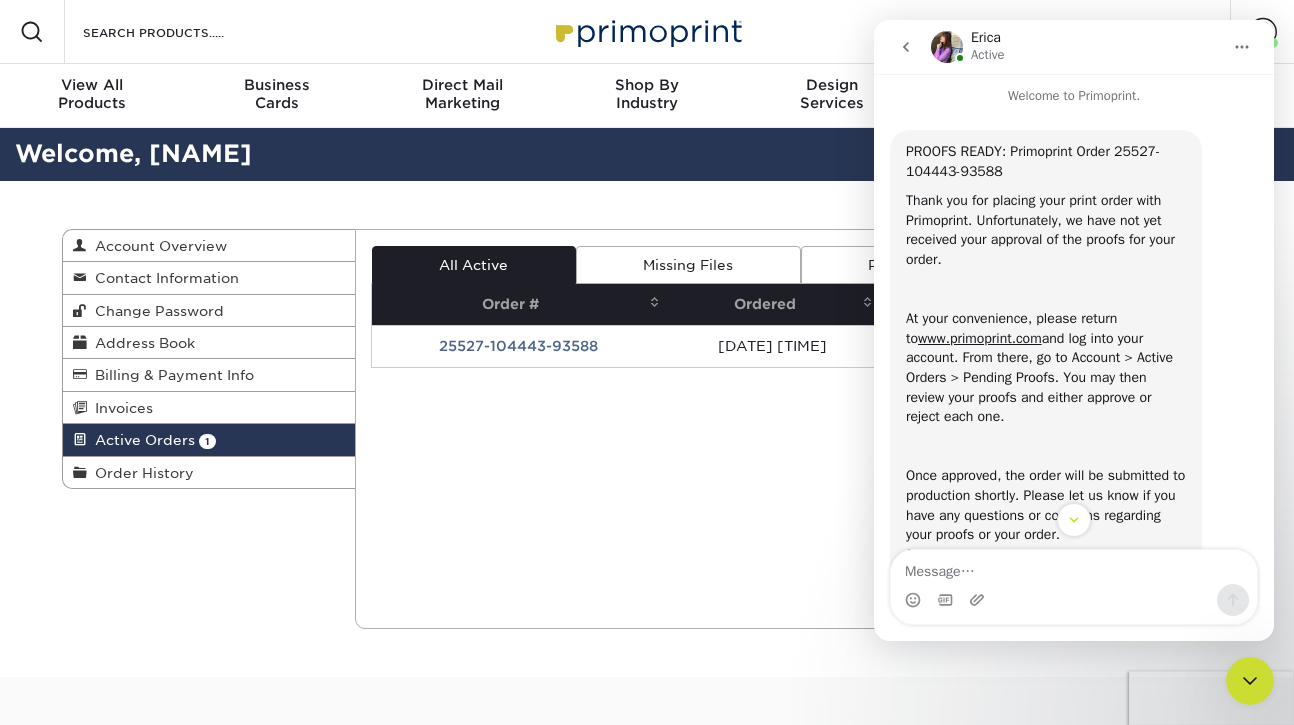 click on "Current Orders
1
Active
0                                                 Missing Files" at bounding box center [794, 429] 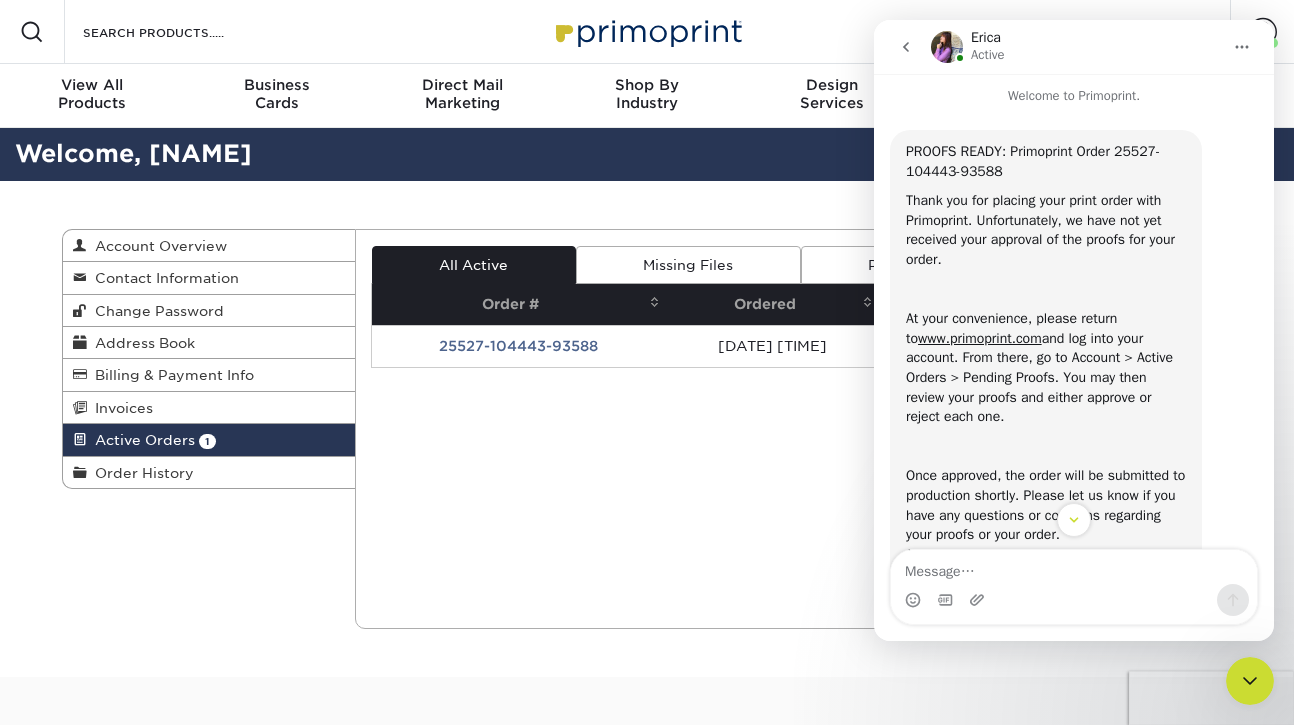 click 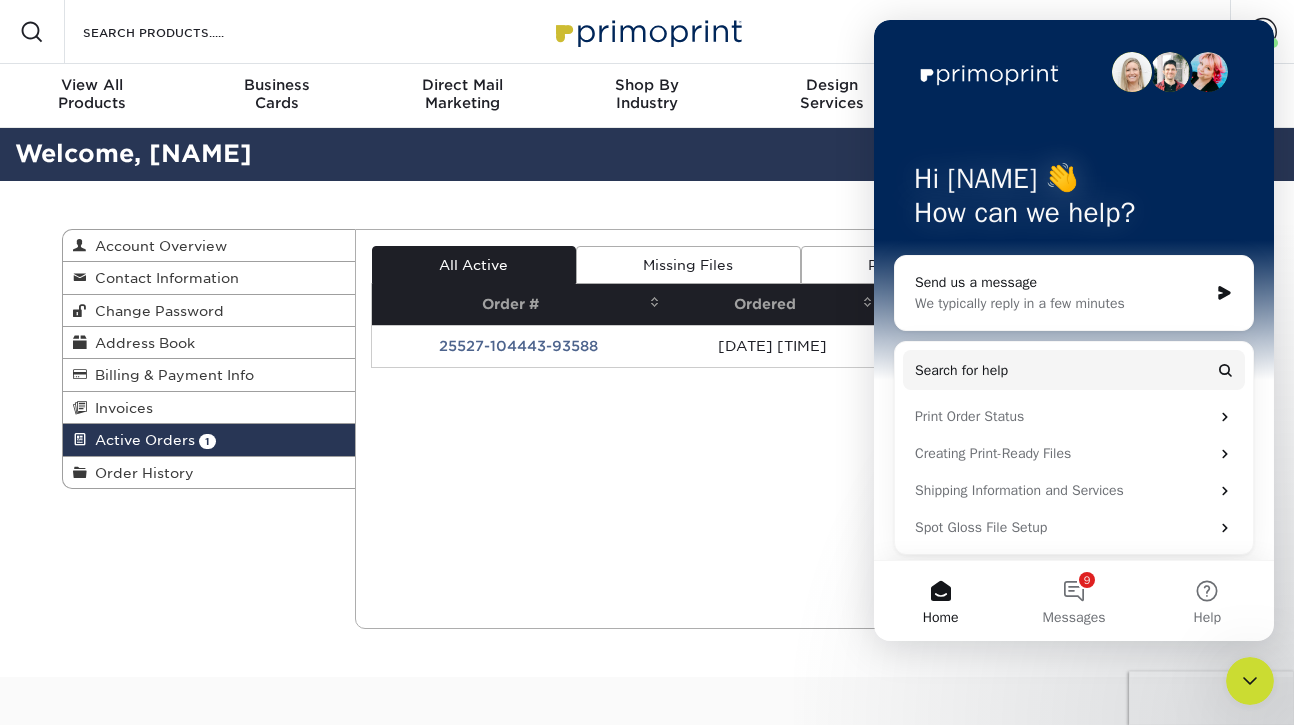 click on "Current Orders
1
Active
0                                                 Missing Files" at bounding box center (794, 429) 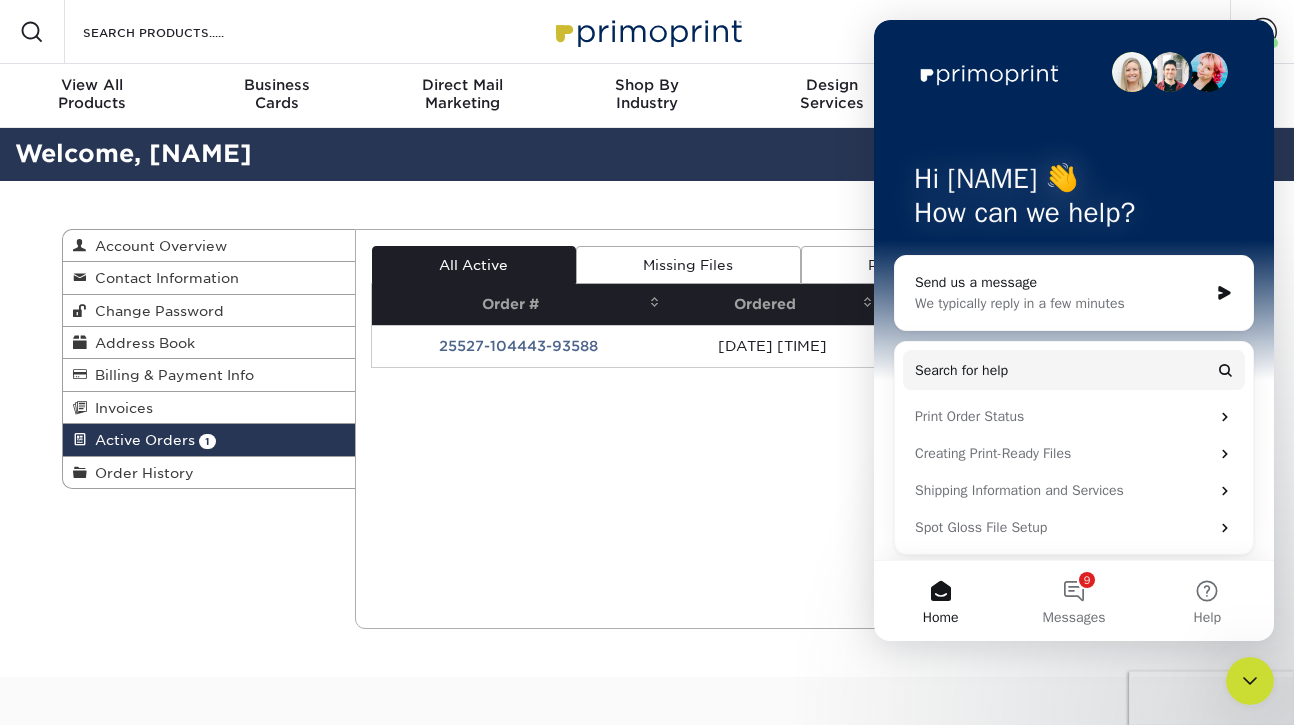 click on "Current Orders
1
Active
0                                                 Missing Files" at bounding box center [794, 429] 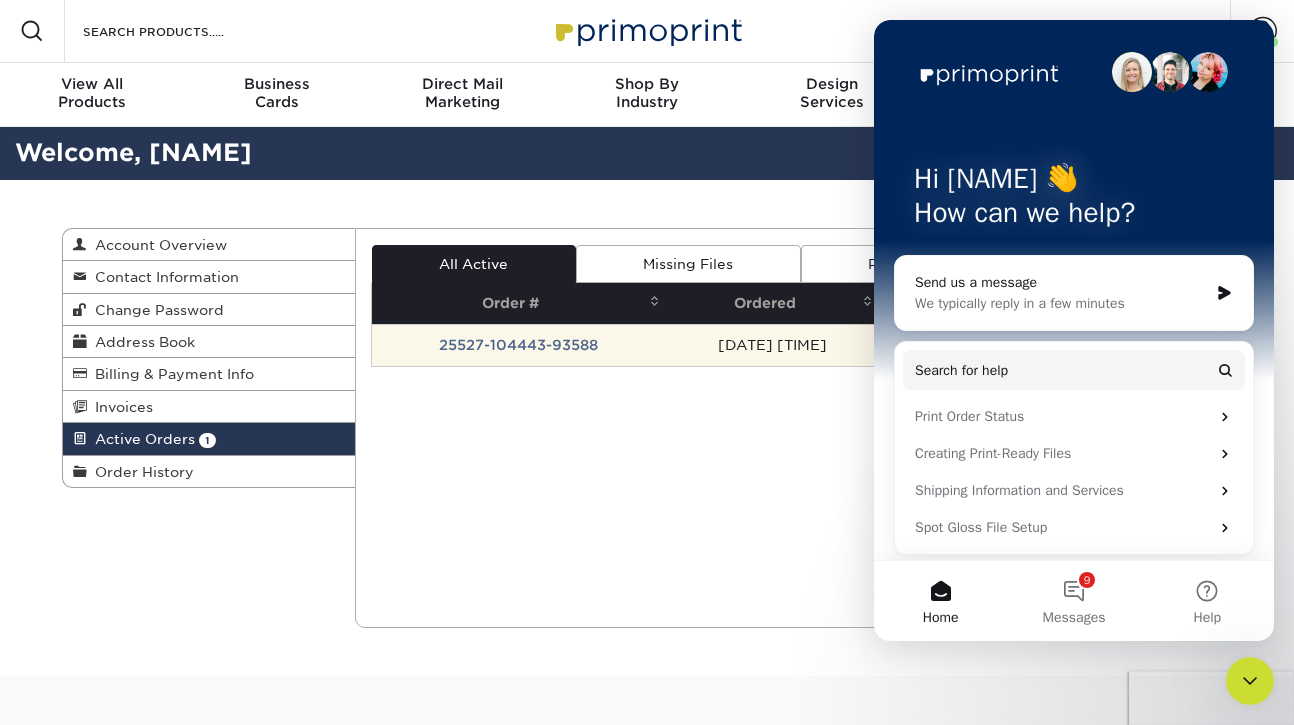 click on "25527-104443-93588" at bounding box center [519, 345] 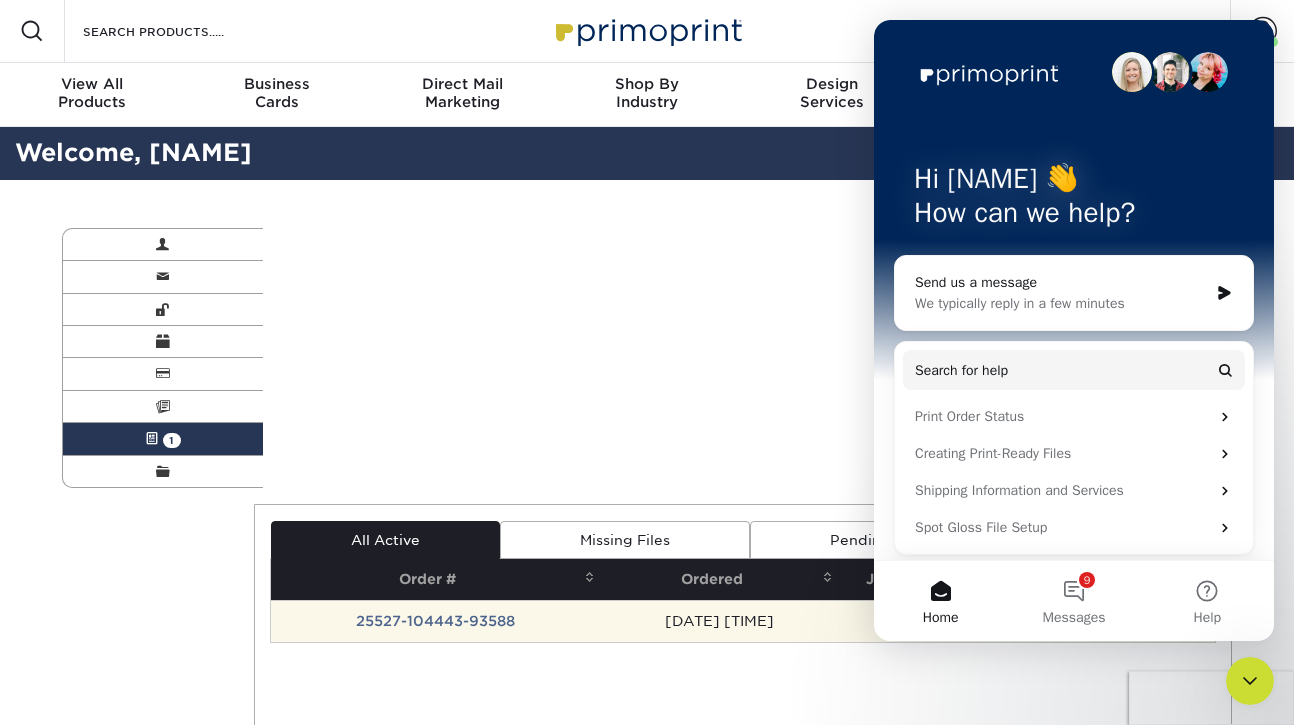 scroll, scrollTop: 0, scrollLeft: 0, axis: both 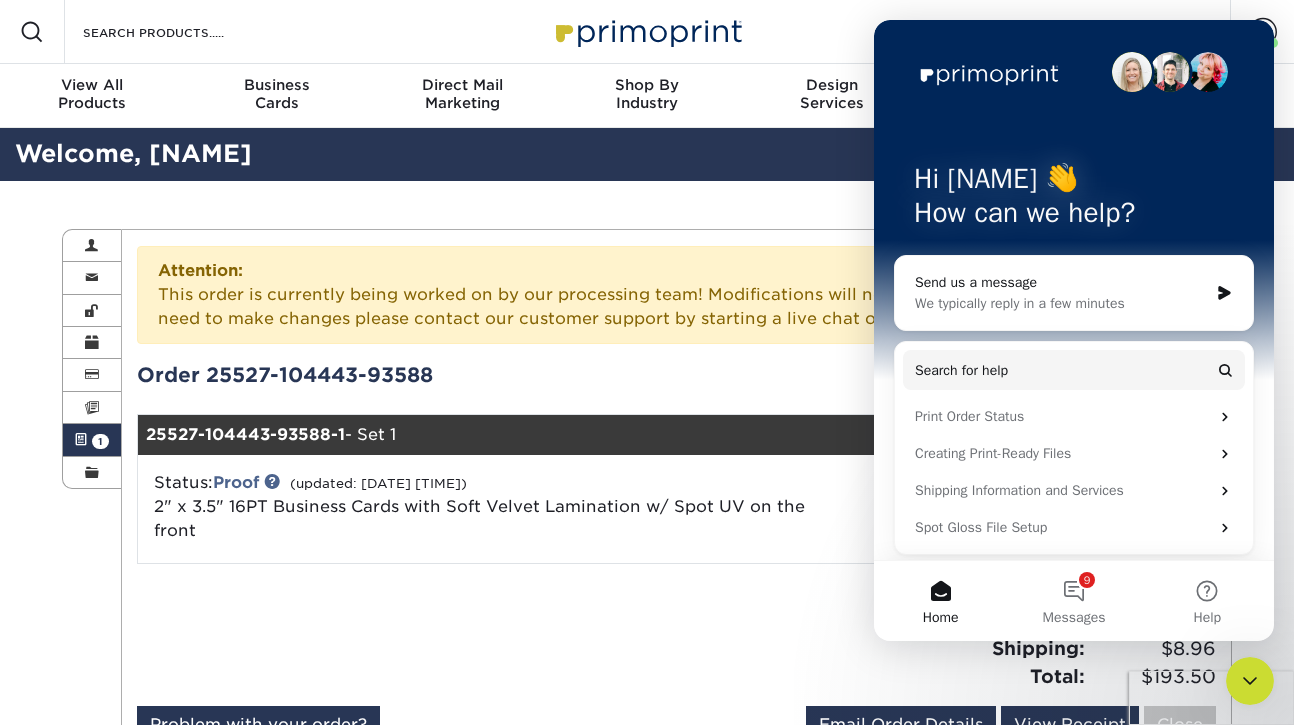 click on "Subtotal:   $167.00
Sales Tax:   $17.54
Shipping:   $8.96
Total:   $193.50" at bounding box center (953, 635) 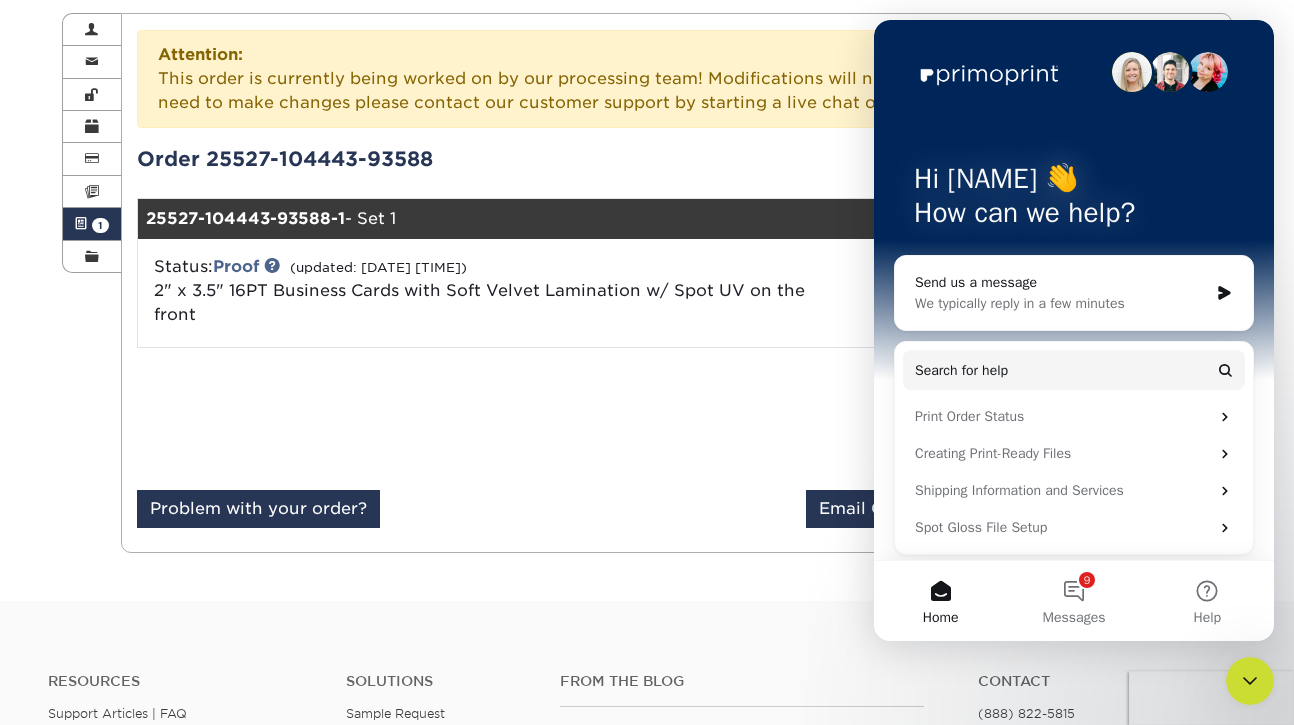scroll, scrollTop: 197, scrollLeft: 0, axis: vertical 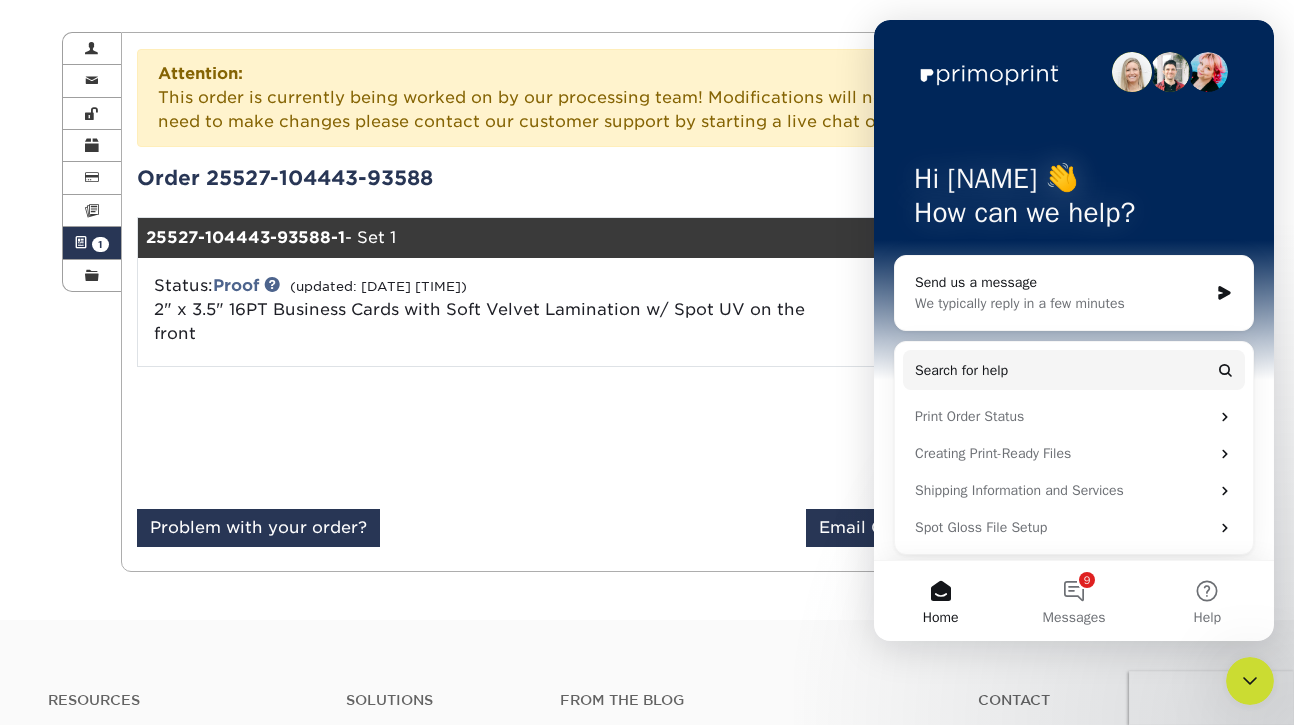 click on "Status:  Proof
(updated: 08/01/2025 1:19pm EST)
2" x 3.5" 16PT  Business Cards with Soft Velvet Lamination w/ Spot UV on the front" at bounding box center [497, 310] 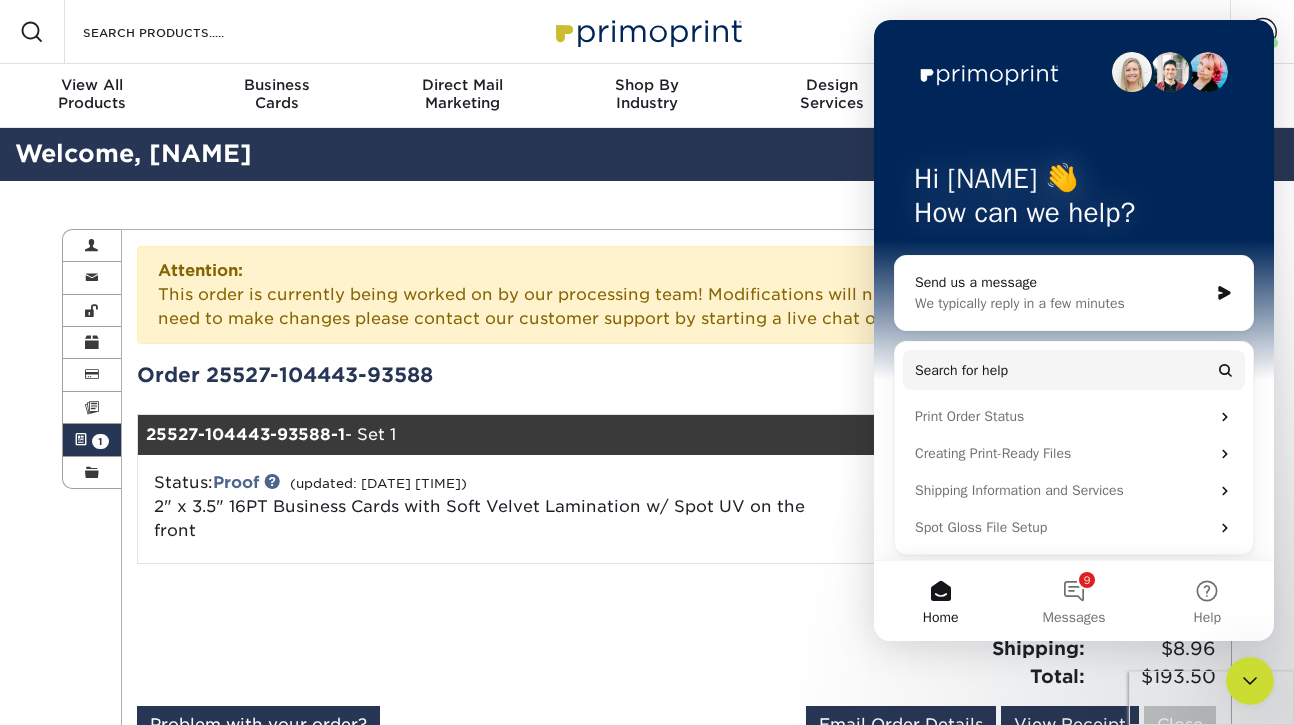click 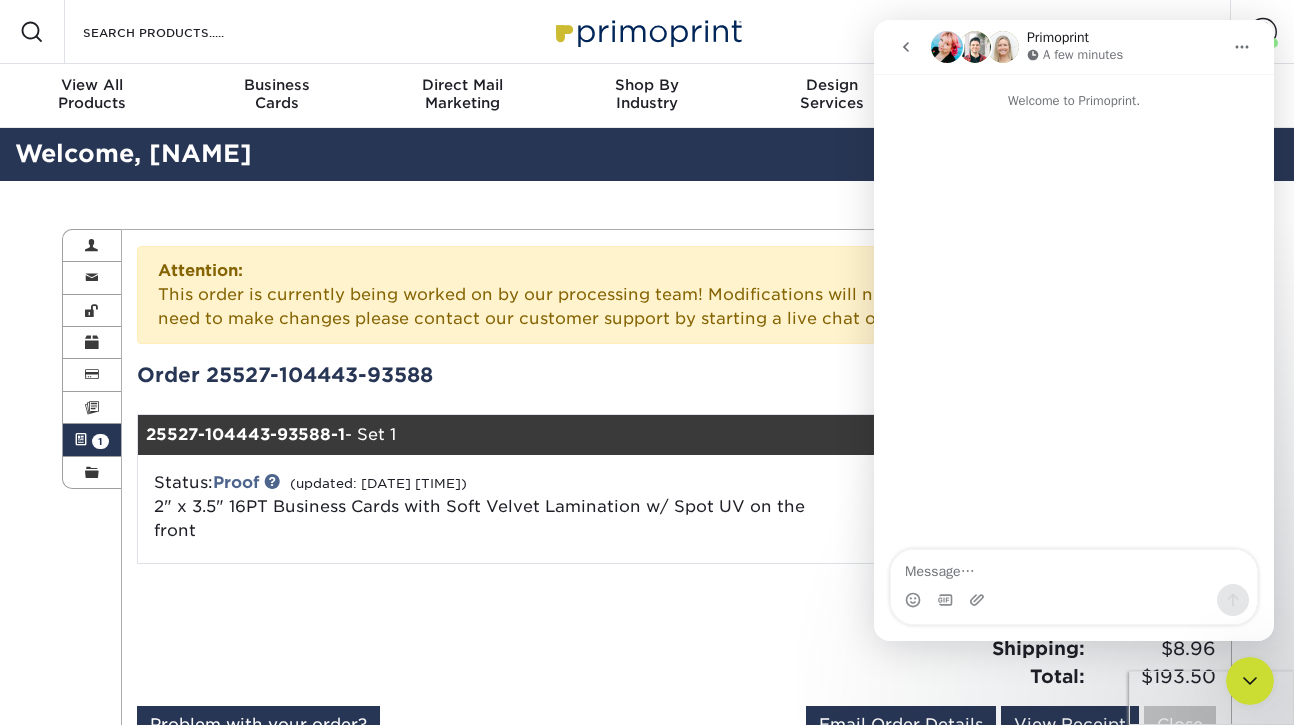click on "Subtotal:   $167.00
Sales Tax:   $17.54
Shipping:   $8.96
Total:   $193.50" at bounding box center (953, 635) 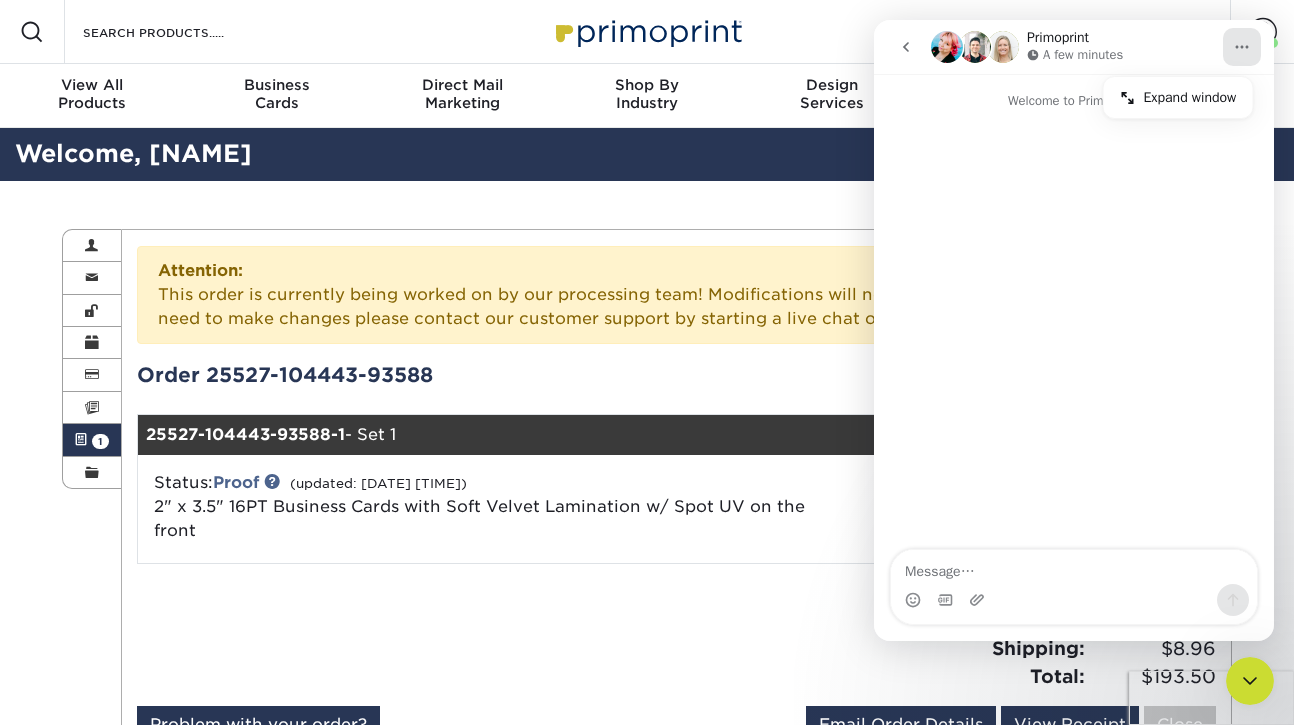 click on "Resources Menu
Search Products
Account
Welcome,   Julie
Account Dashboard
Active Orders
Order History
Logout
MY CART" at bounding box center [647, 32] 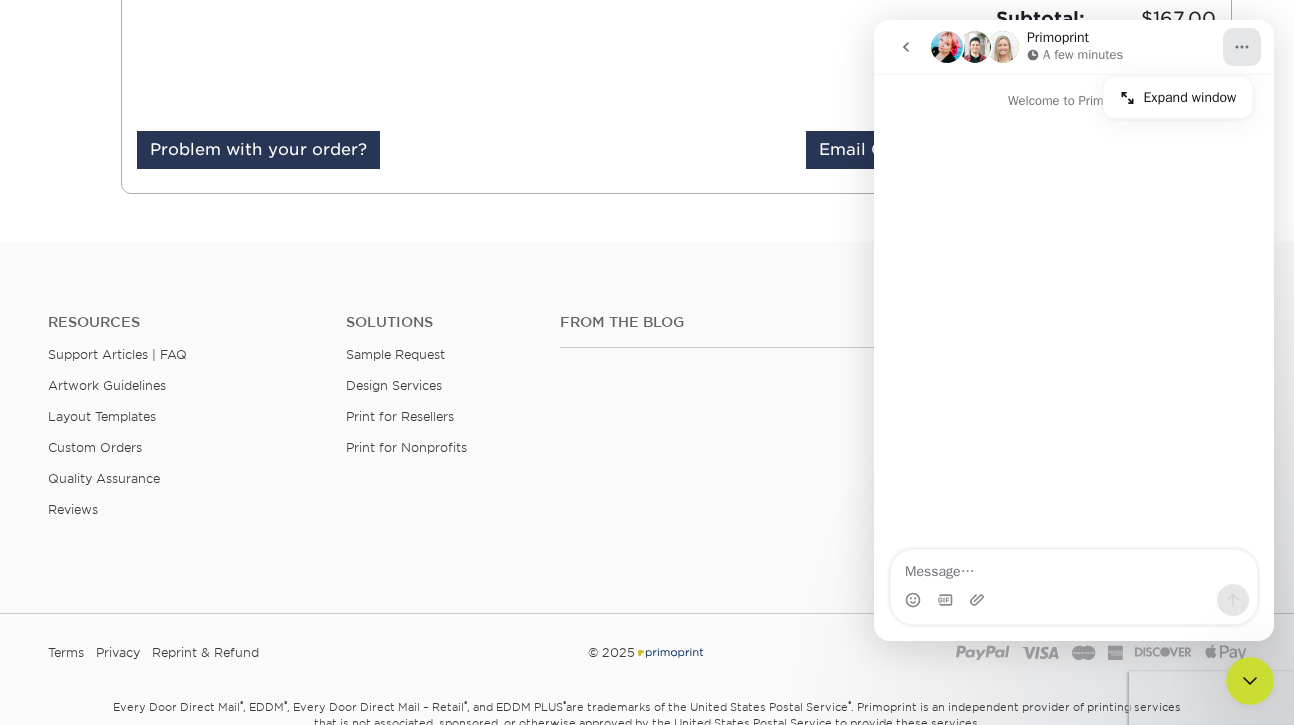 scroll, scrollTop: 588, scrollLeft: 0, axis: vertical 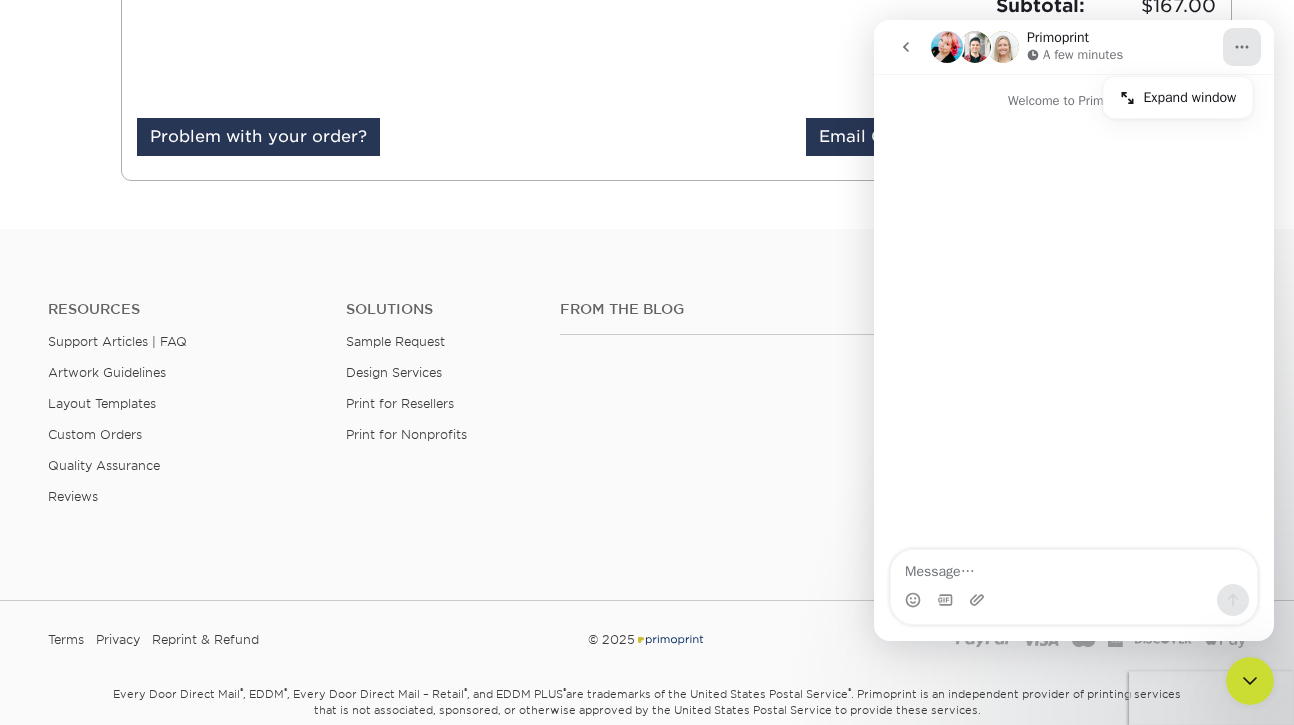 click on "Subtotal:   $167.00
Sales Tax:   $17.54
Shipping:   $8.96
Total:   $193.50" at bounding box center (953, 47) 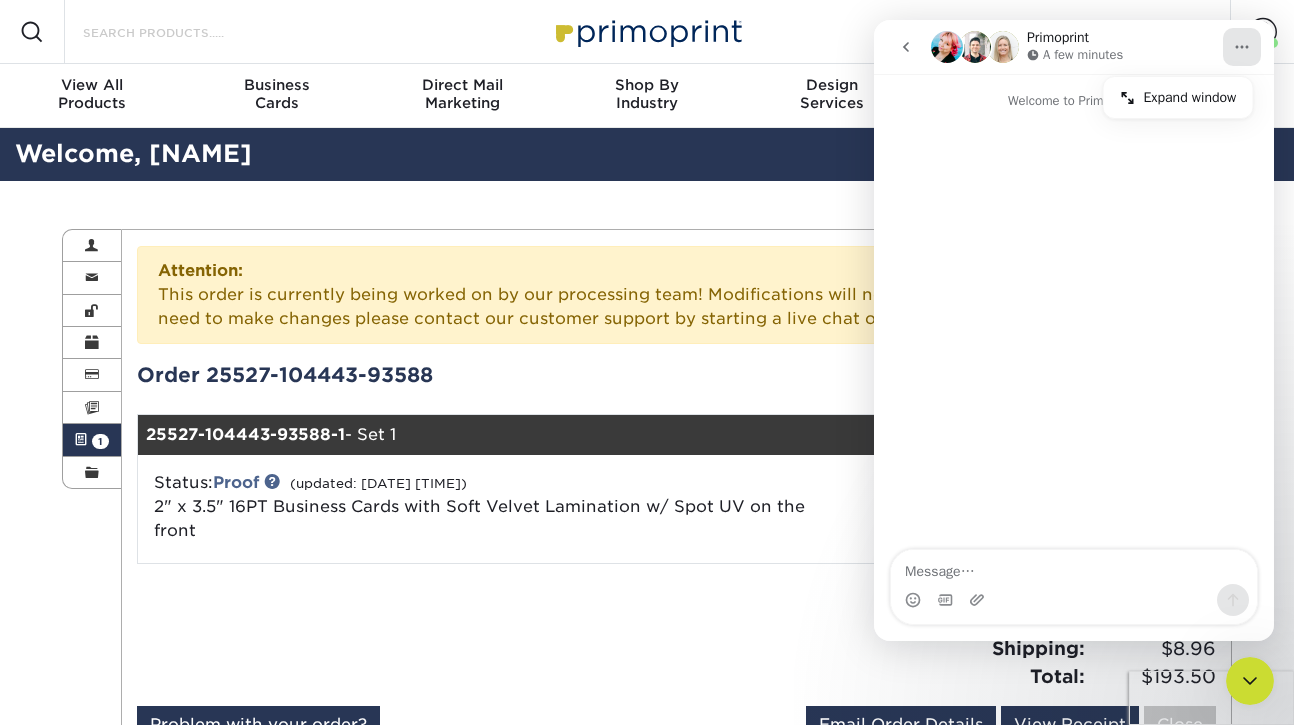 click on "Search Products" at bounding box center (178, 32) 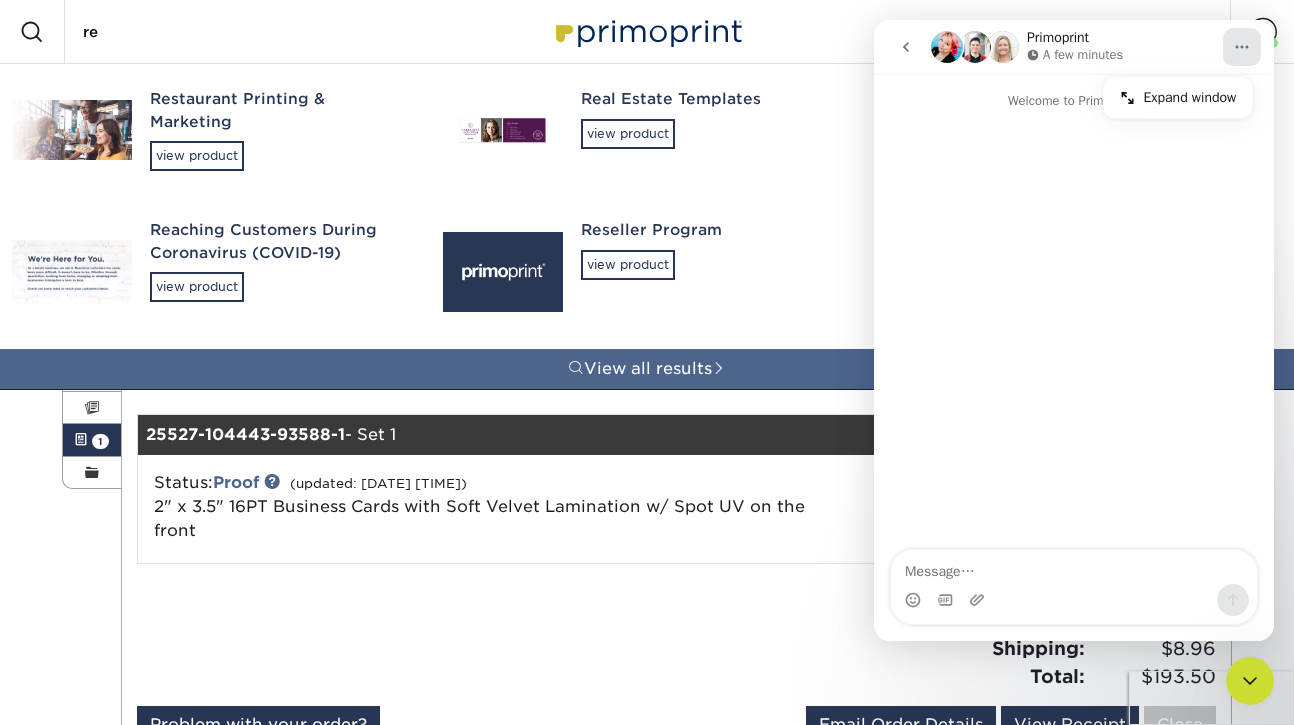 type on "re" 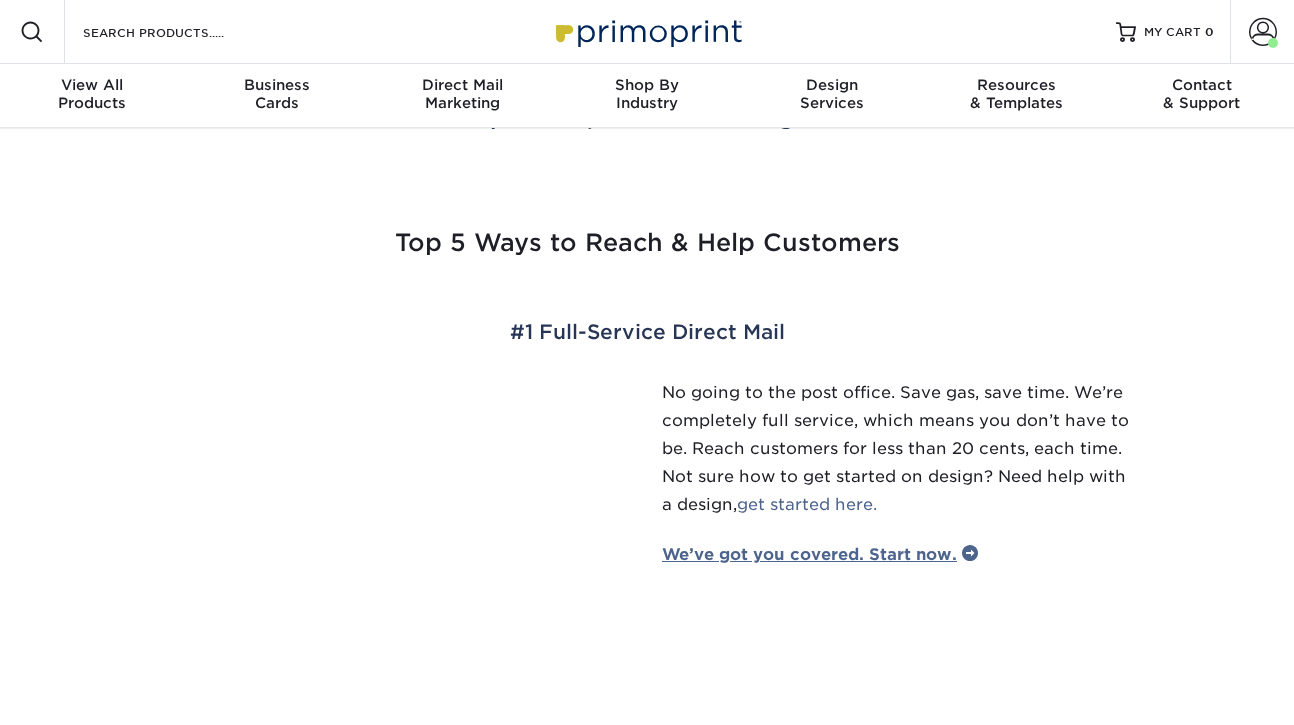 scroll, scrollTop: 0, scrollLeft: 0, axis: both 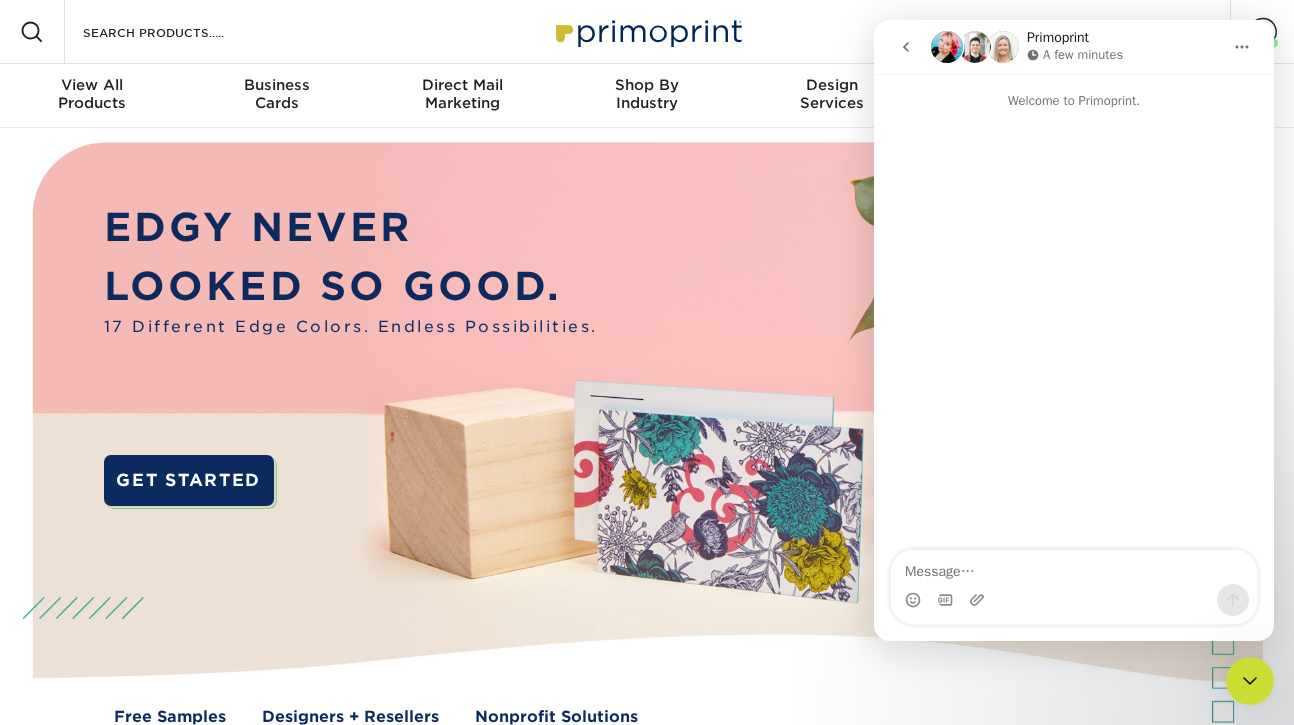 click on "Resources Menu
Search Products
Account
Welcome,   [NAME]
Account Dashboard
Active Orders
Order History
Logout
MY CART" at bounding box center (647, 32) 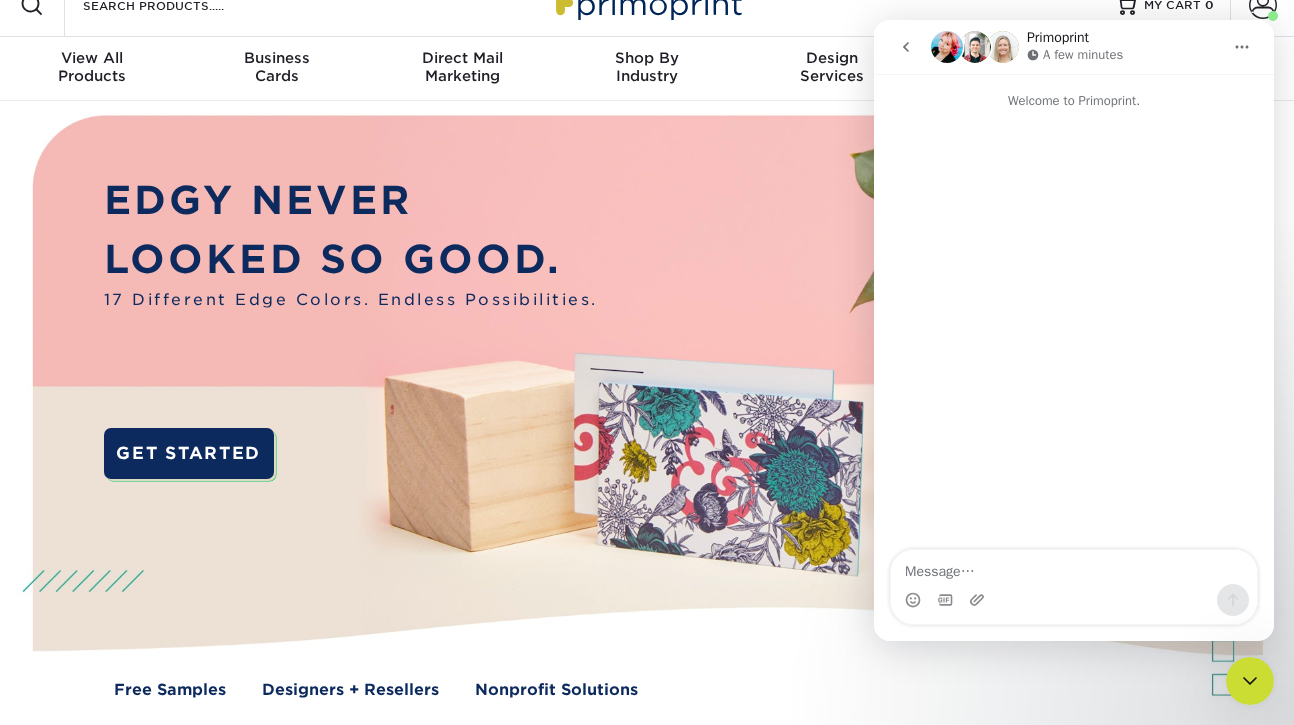 scroll, scrollTop: 0, scrollLeft: 0, axis: both 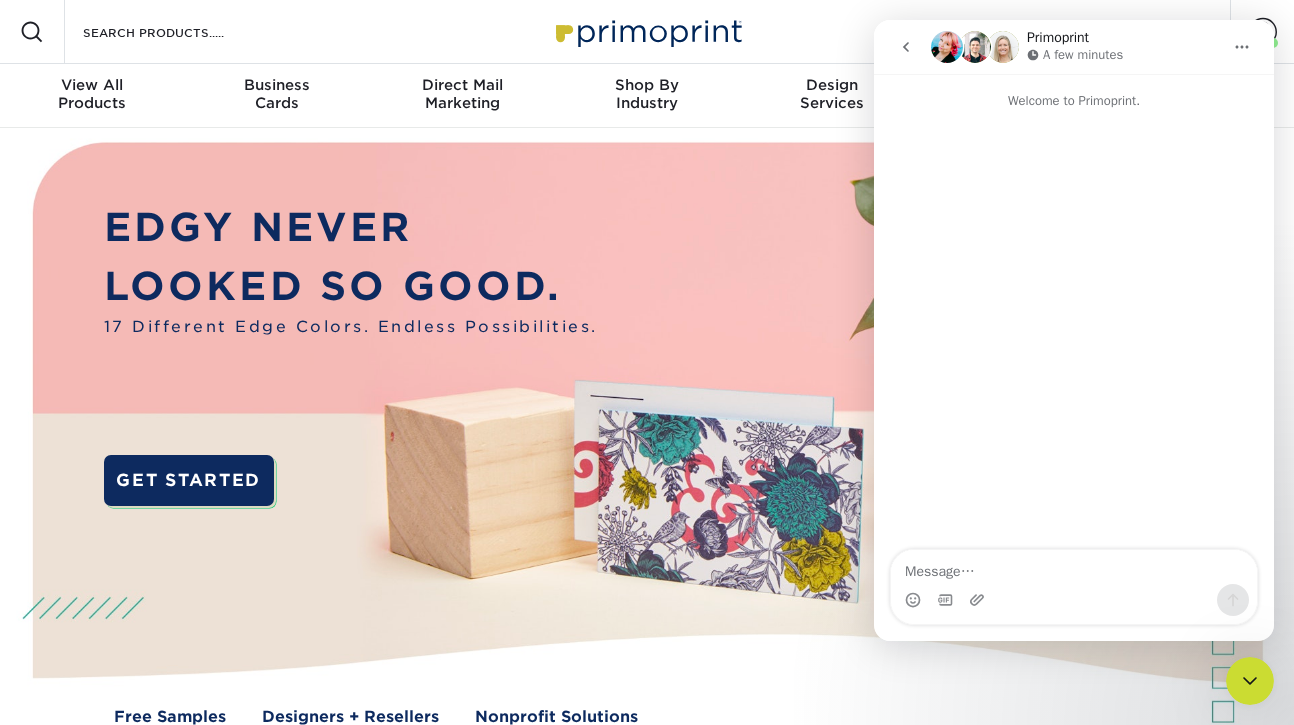 click 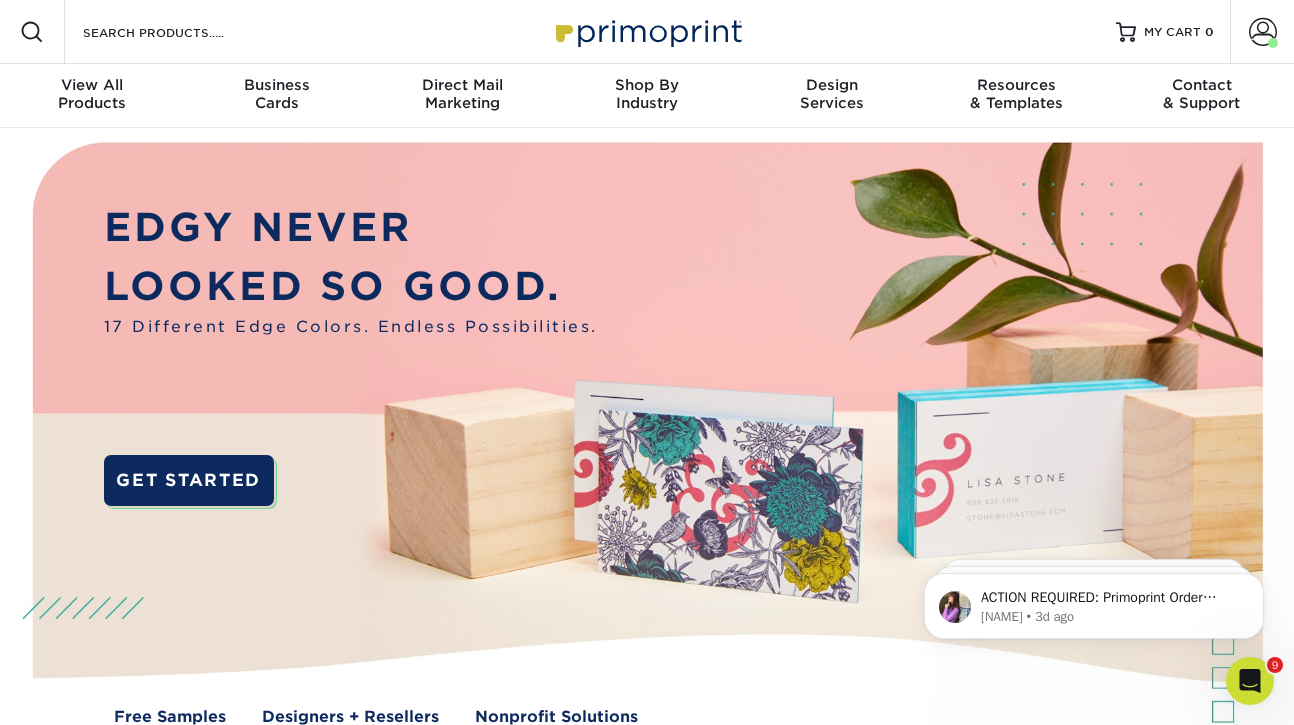 scroll, scrollTop: 0, scrollLeft: 0, axis: both 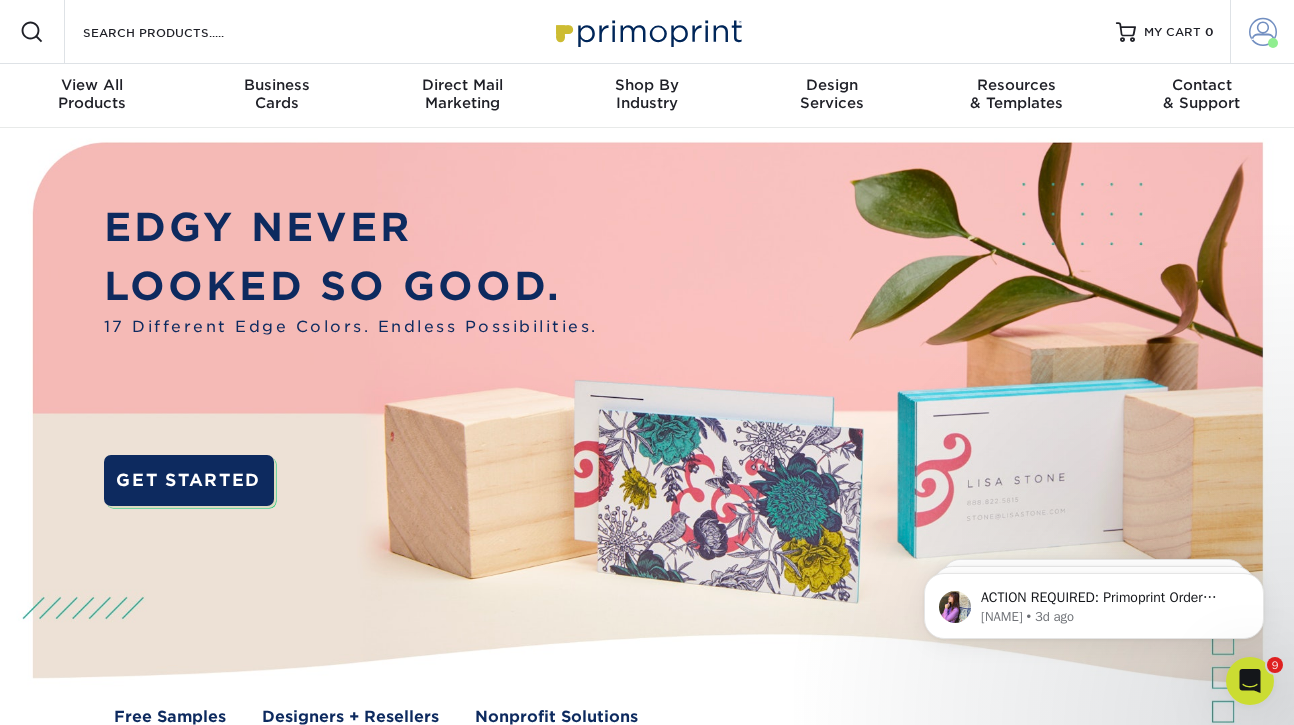 click at bounding box center [1263, 32] 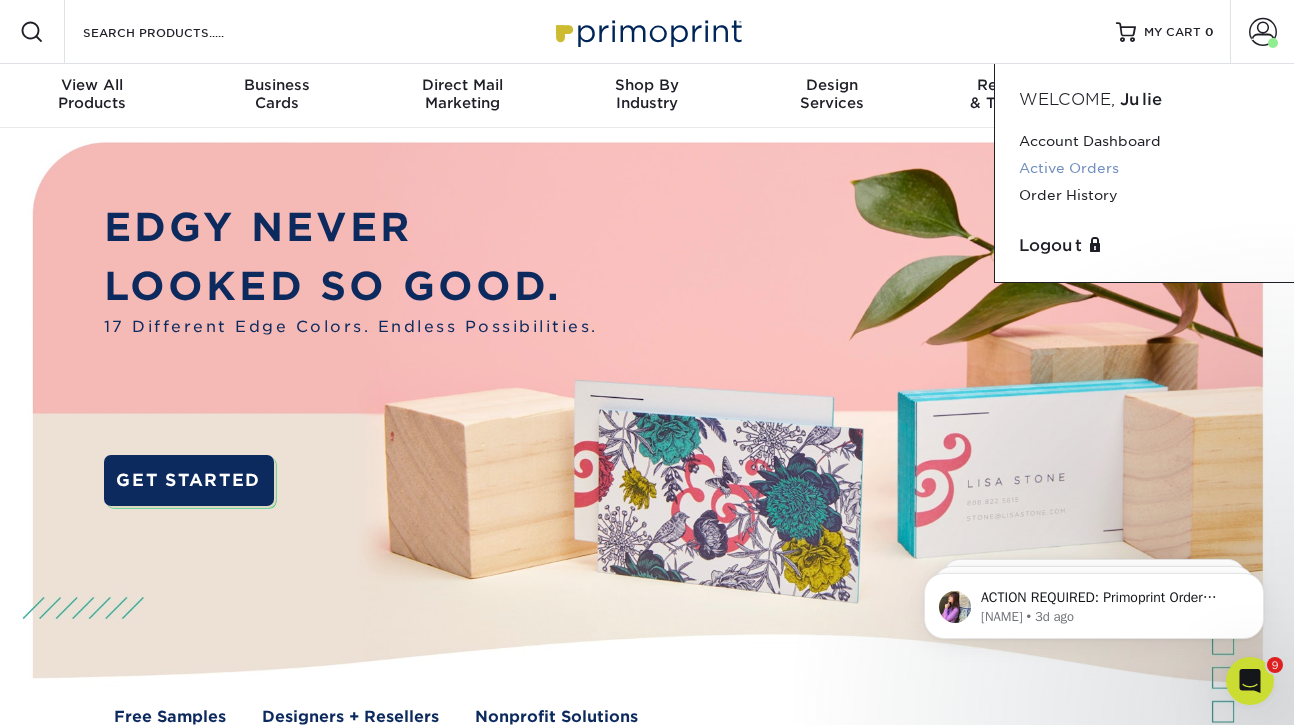 click on "Active Orders" at bounding box center (1144, 168) 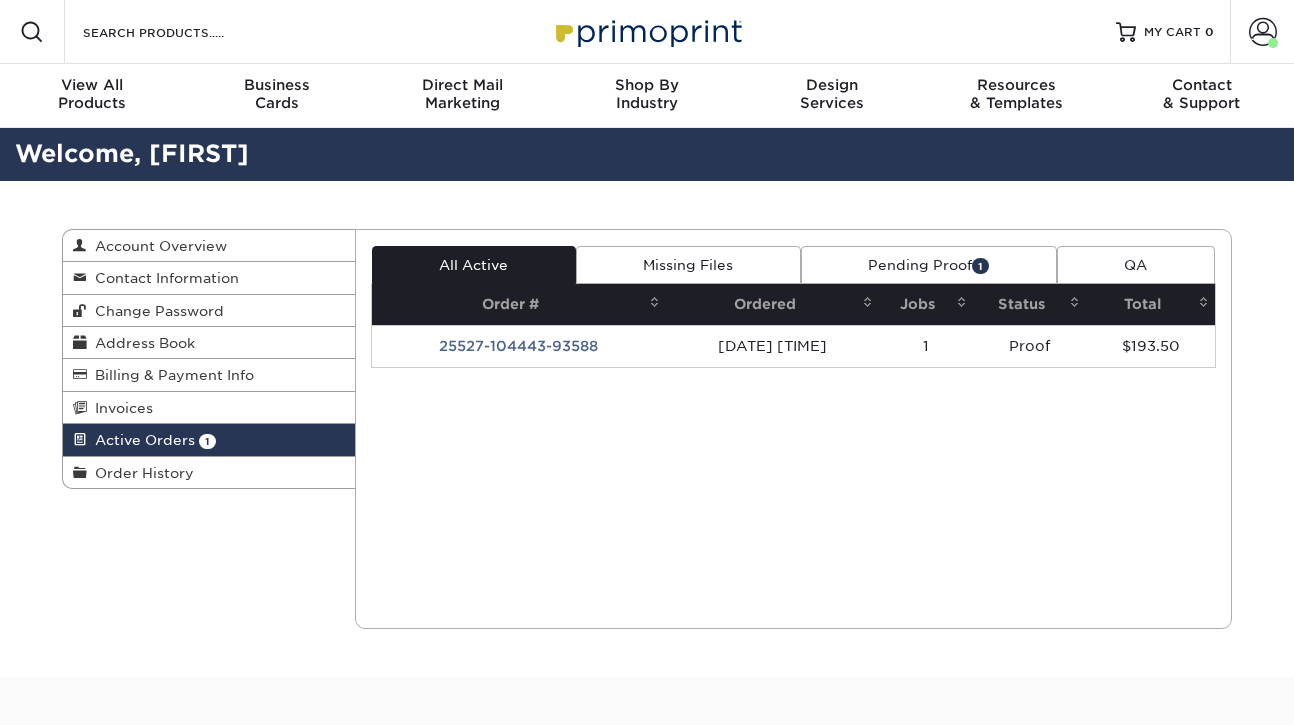 scroll, scrollTop: 0, scrollLeft: 0, axis: both 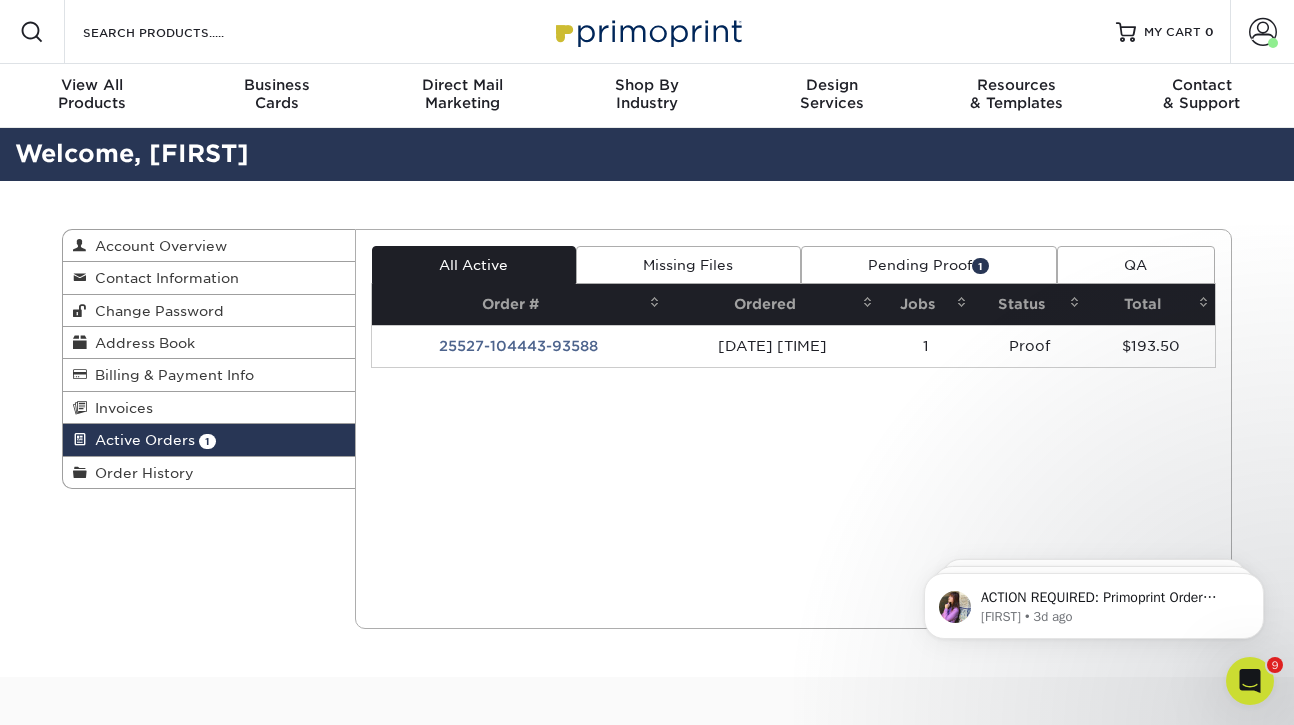 click on "Pending Proof  1" at bounding box center (929, 265) 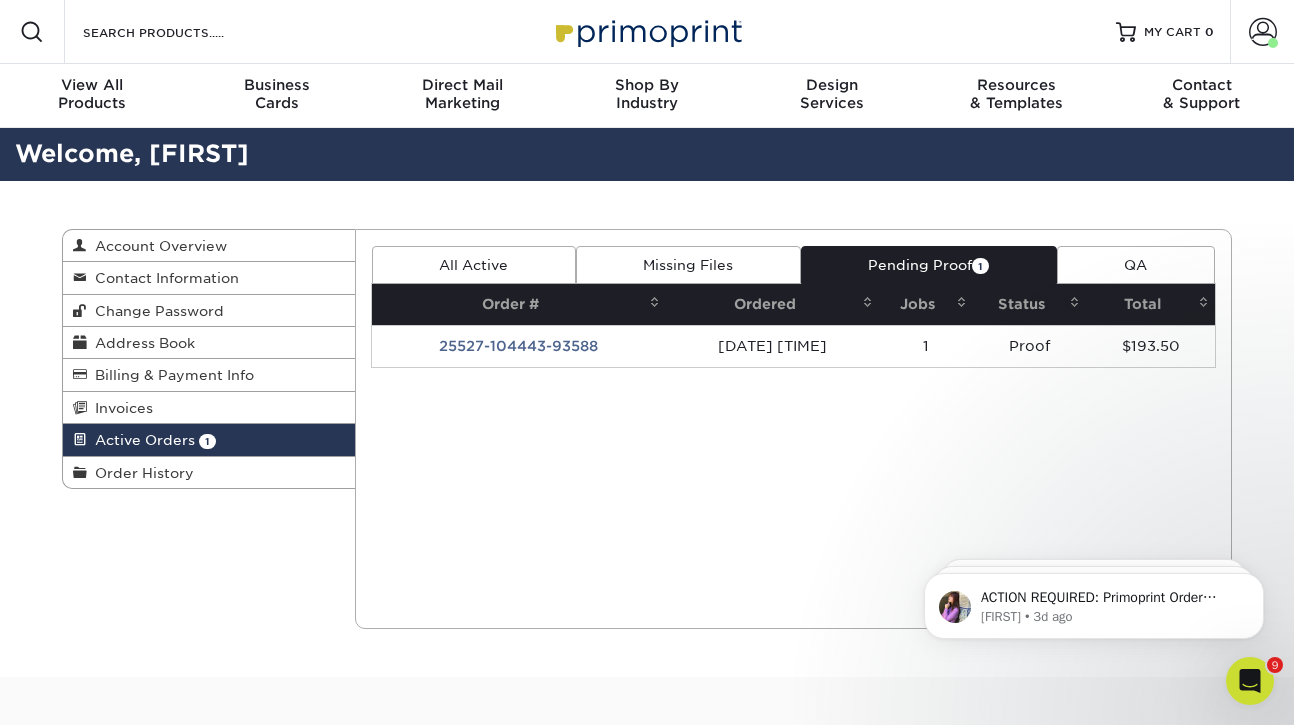 click on "Pending Proof  1" at bounding box center [929, 265] 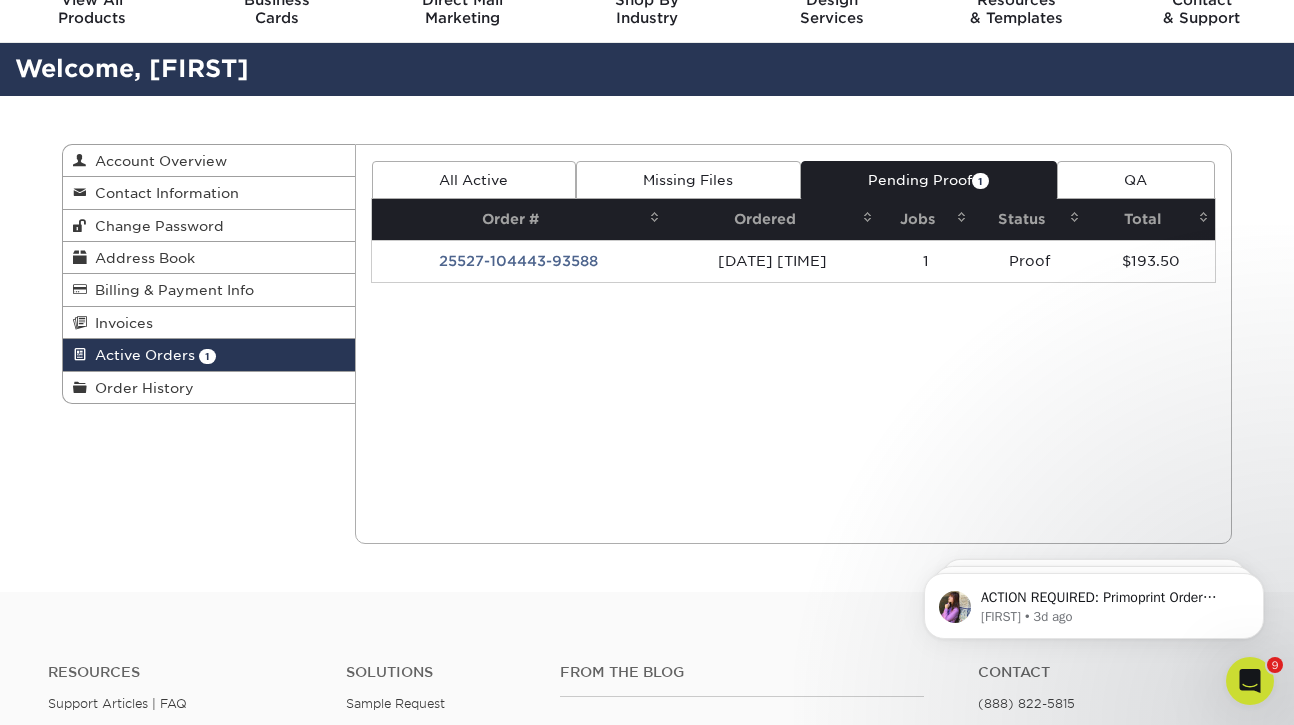 scroll, scrollTop: 66, scrollLeft: 0, axis: vertical 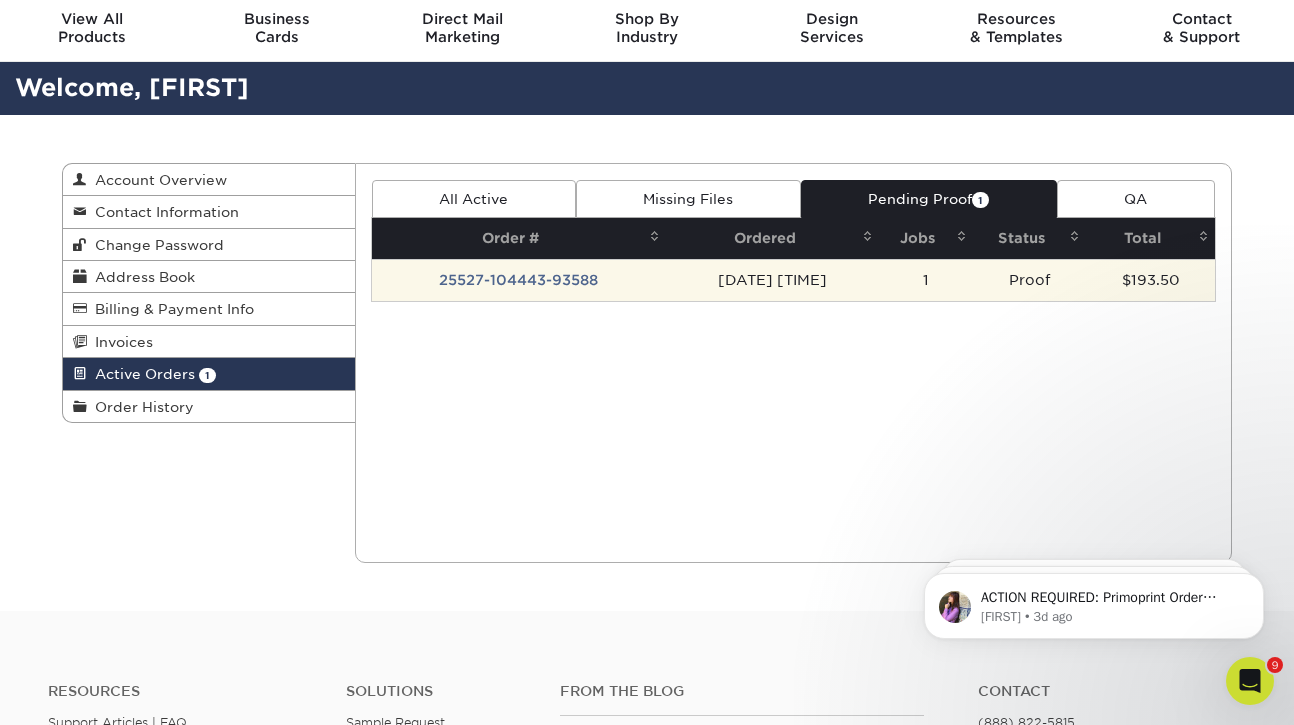 click on "25527-104443-93588" at bounding box center (519, 280) 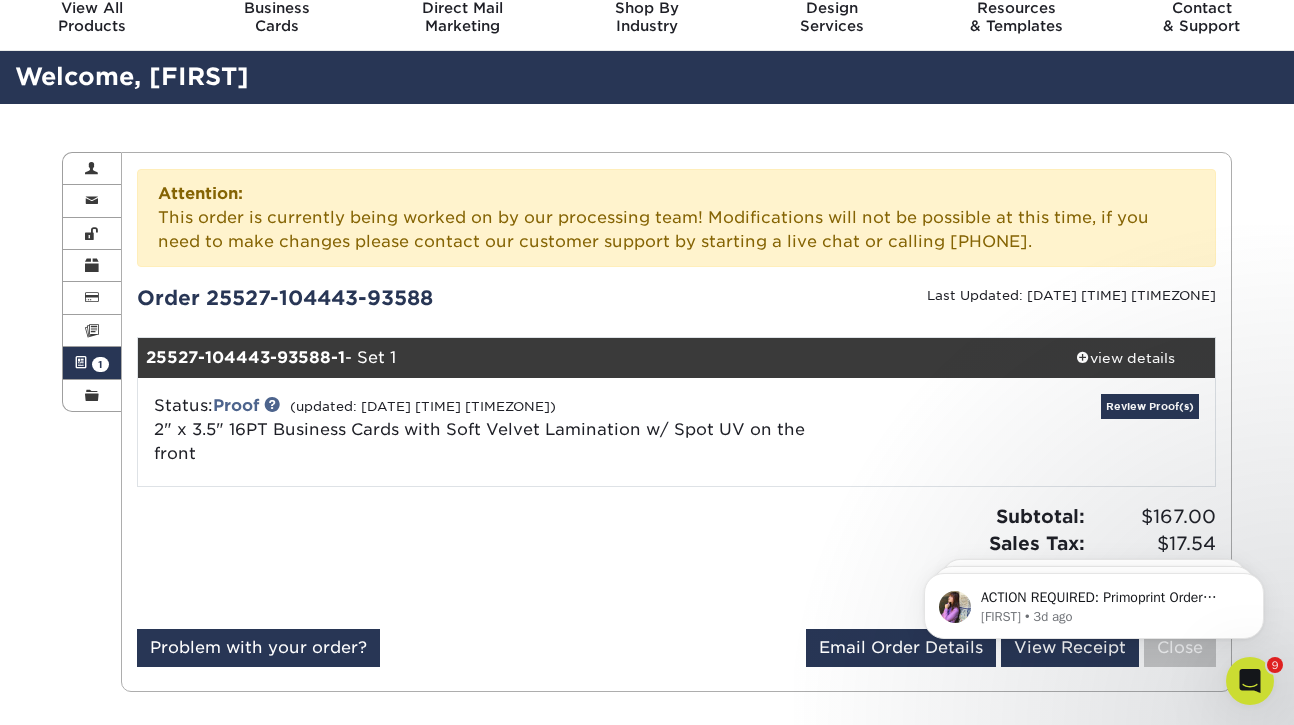scroll, scrollTop: 74, scrollLeft: 0, axis: vertical 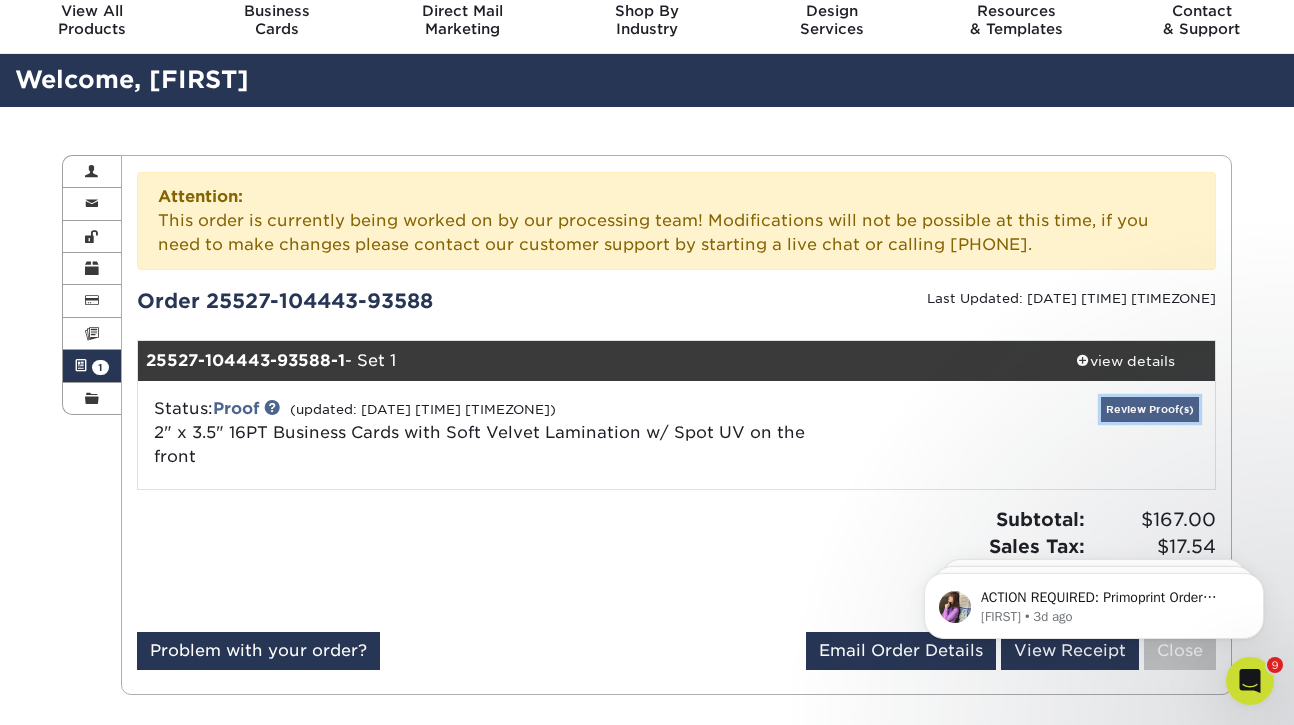 click on "Review Proof(s)" at bounding box center (1150, 409) 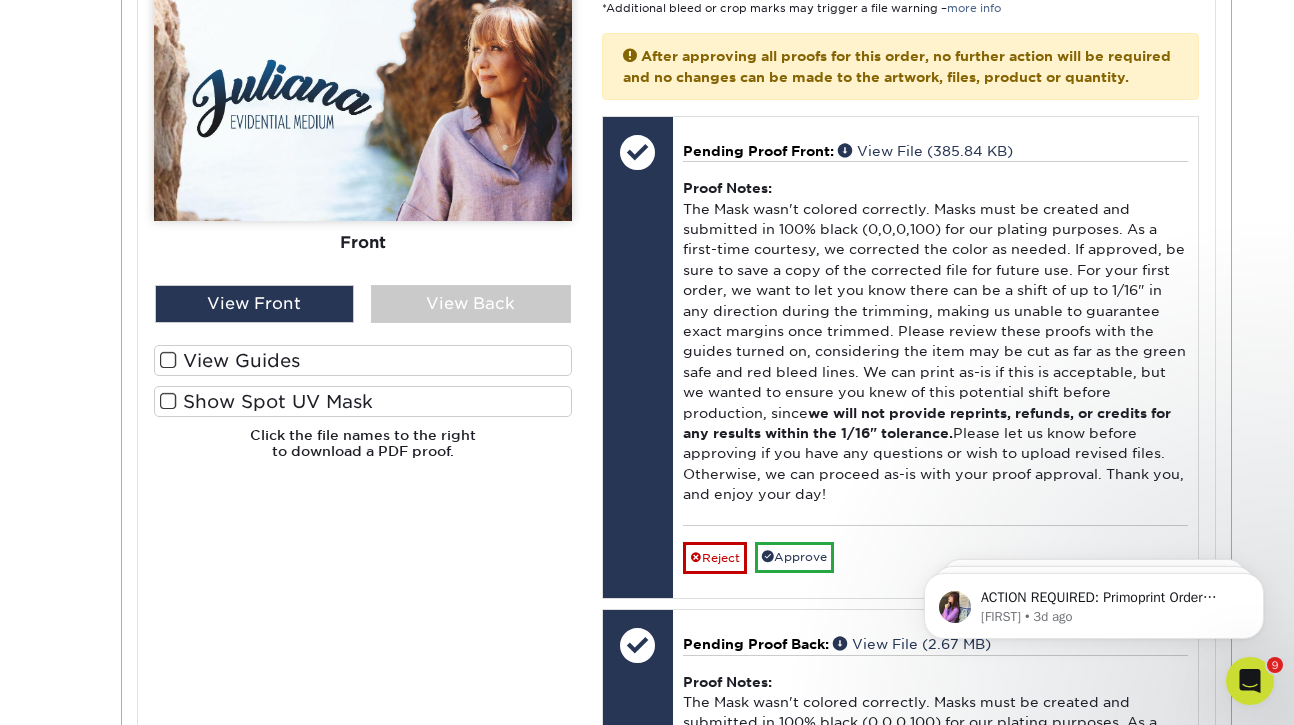 scroll, scrollTop: 1098, scrollLeft: 0, axis: vertical 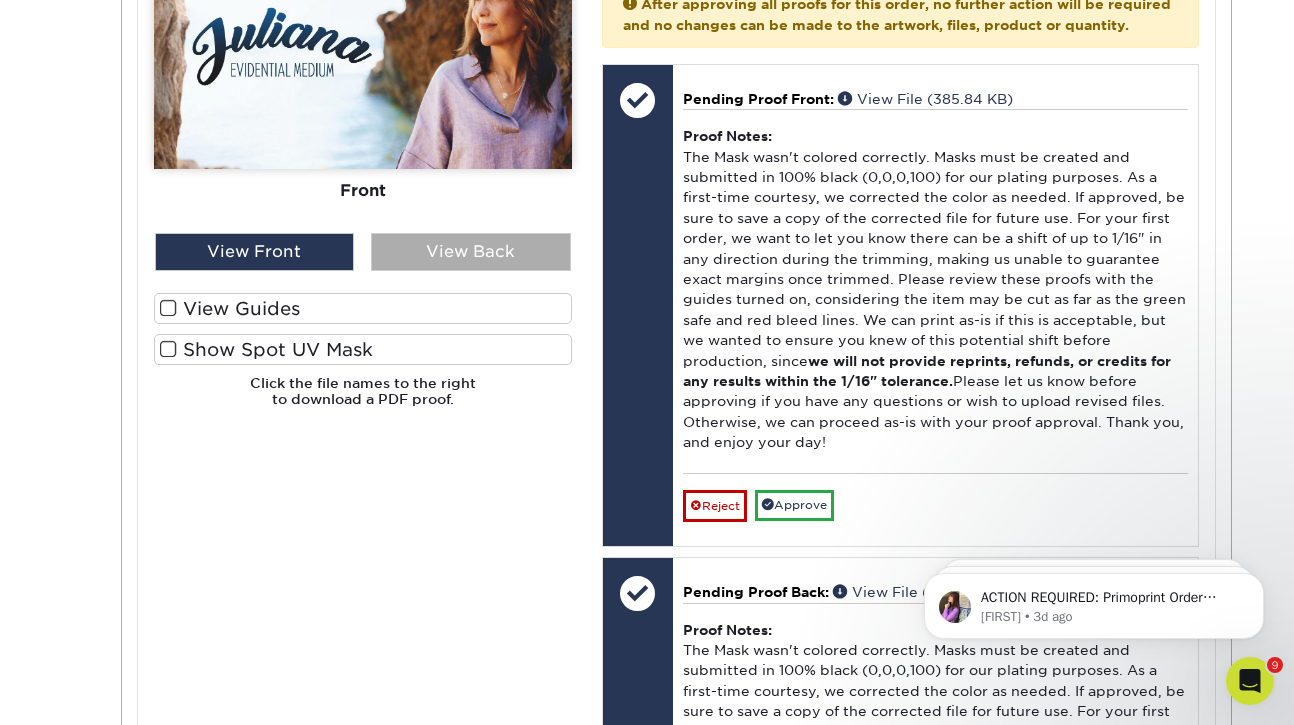 click on "View Back" at bounding box center [471, 252] 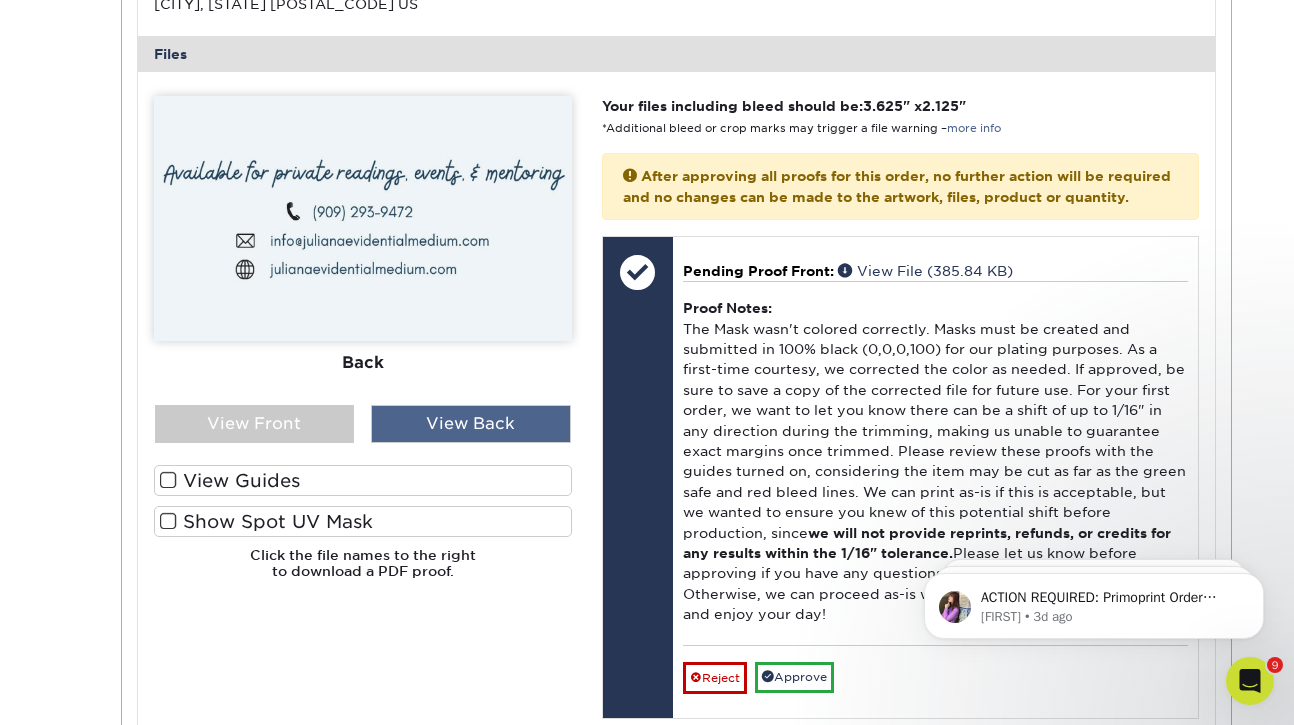 scroll, scrollTop: 913, scrollLeft: 0, axis: vertical 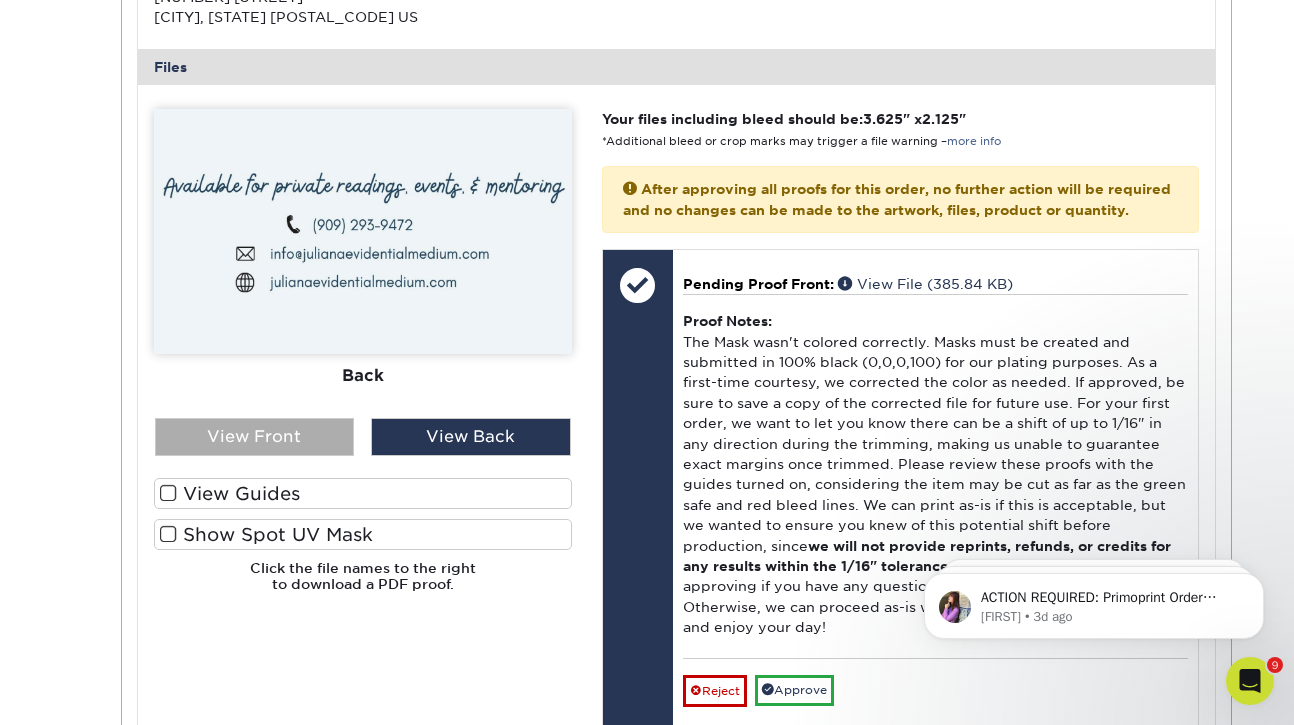 click on "View Front" at bounding box center [255, 437] 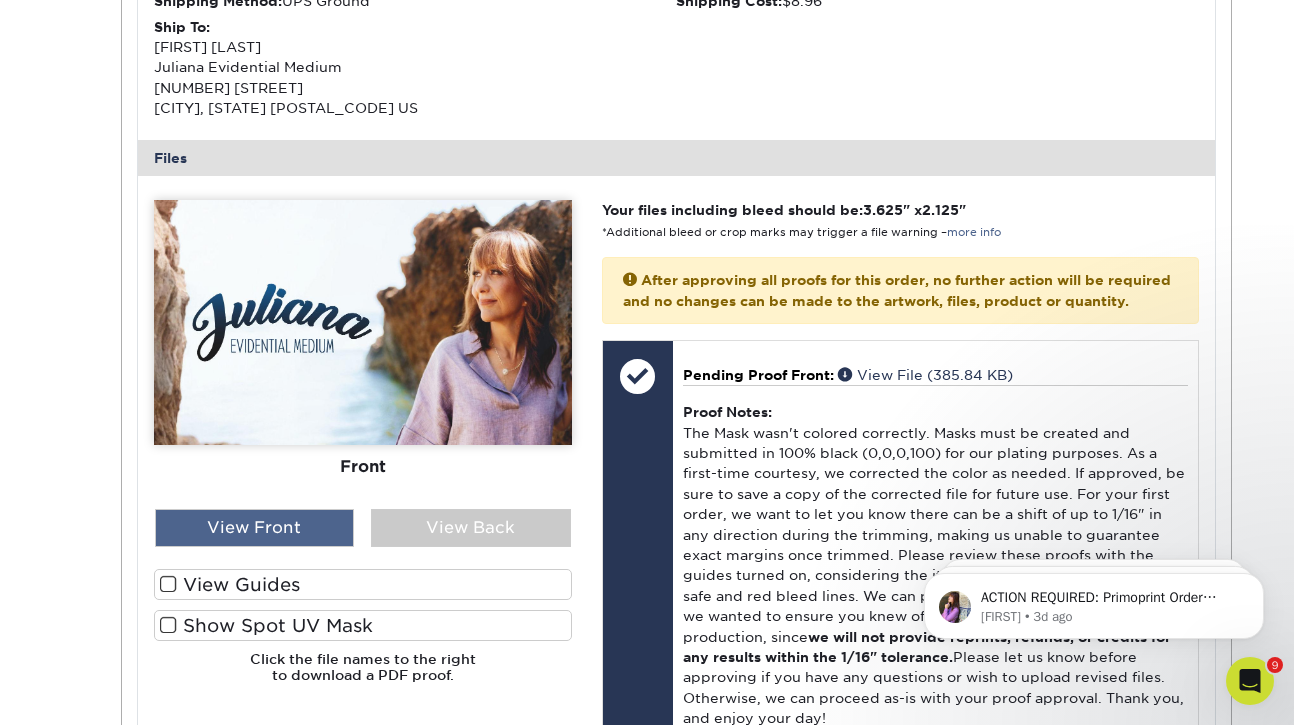 scroll, scrollTop: 824, scrollLeft: 0, axis: vertical 